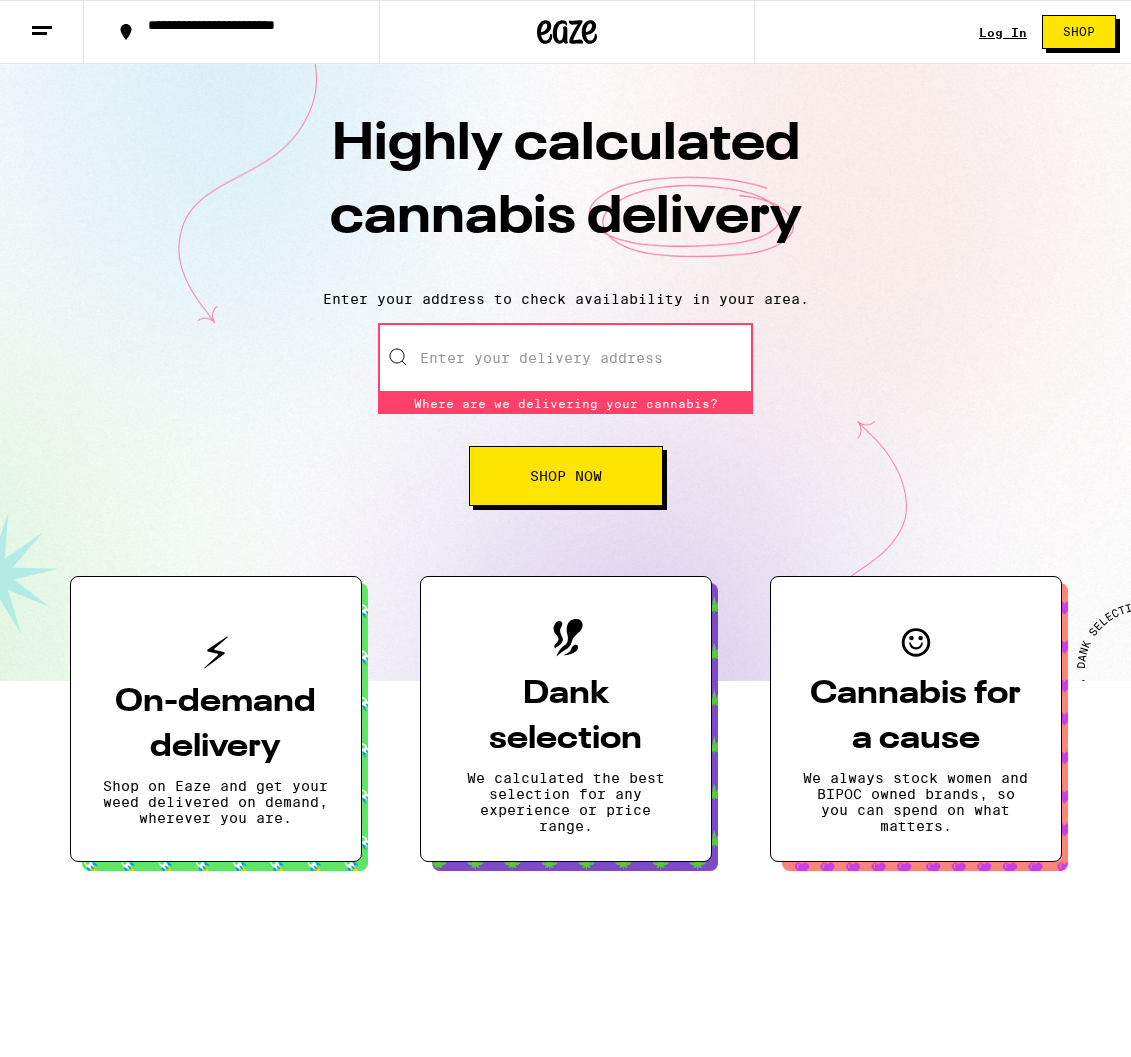 scroll, scrollTop: 0, scrollLeft: 0, axis: both 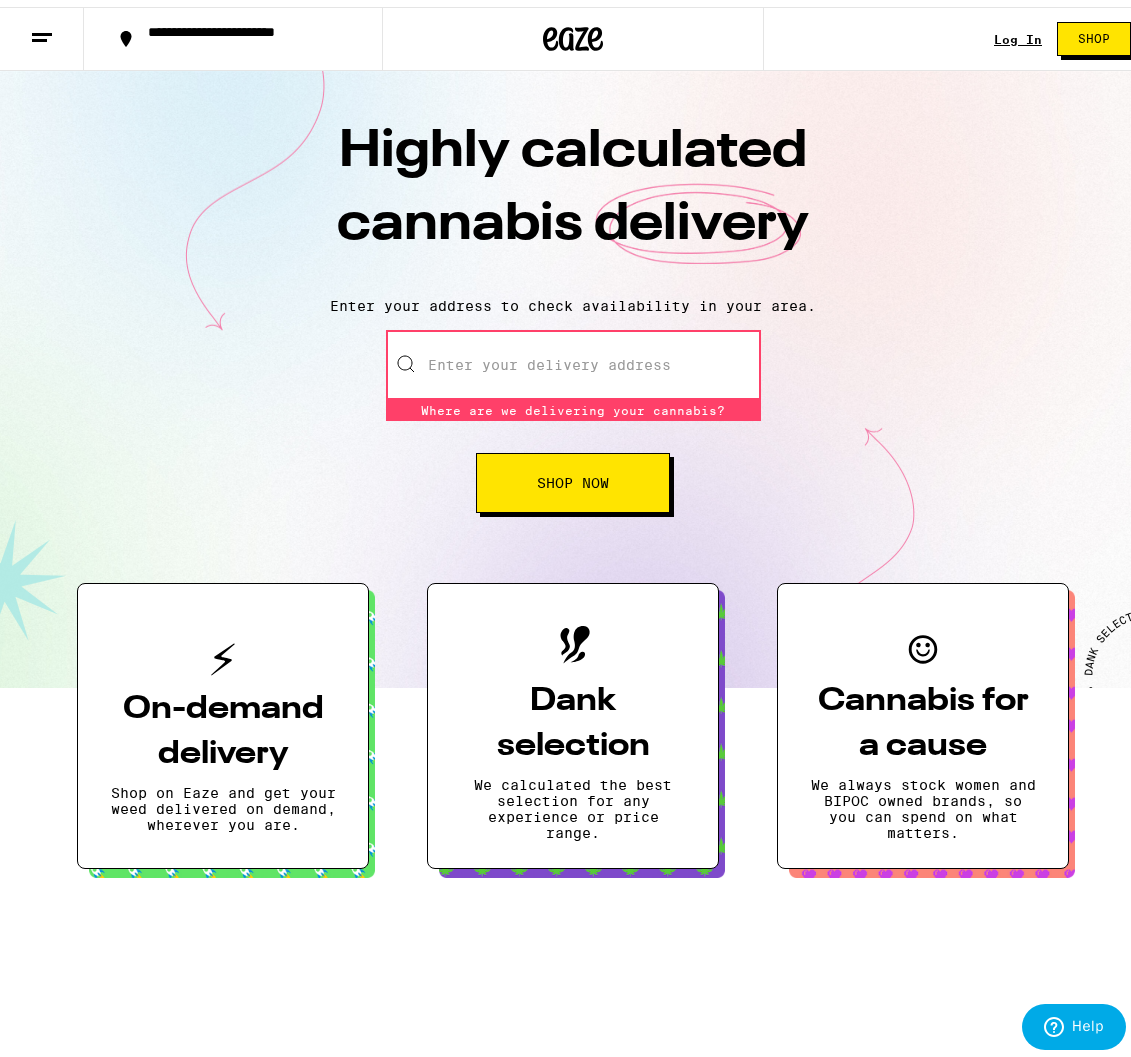 click at bounding box center [42, 32] 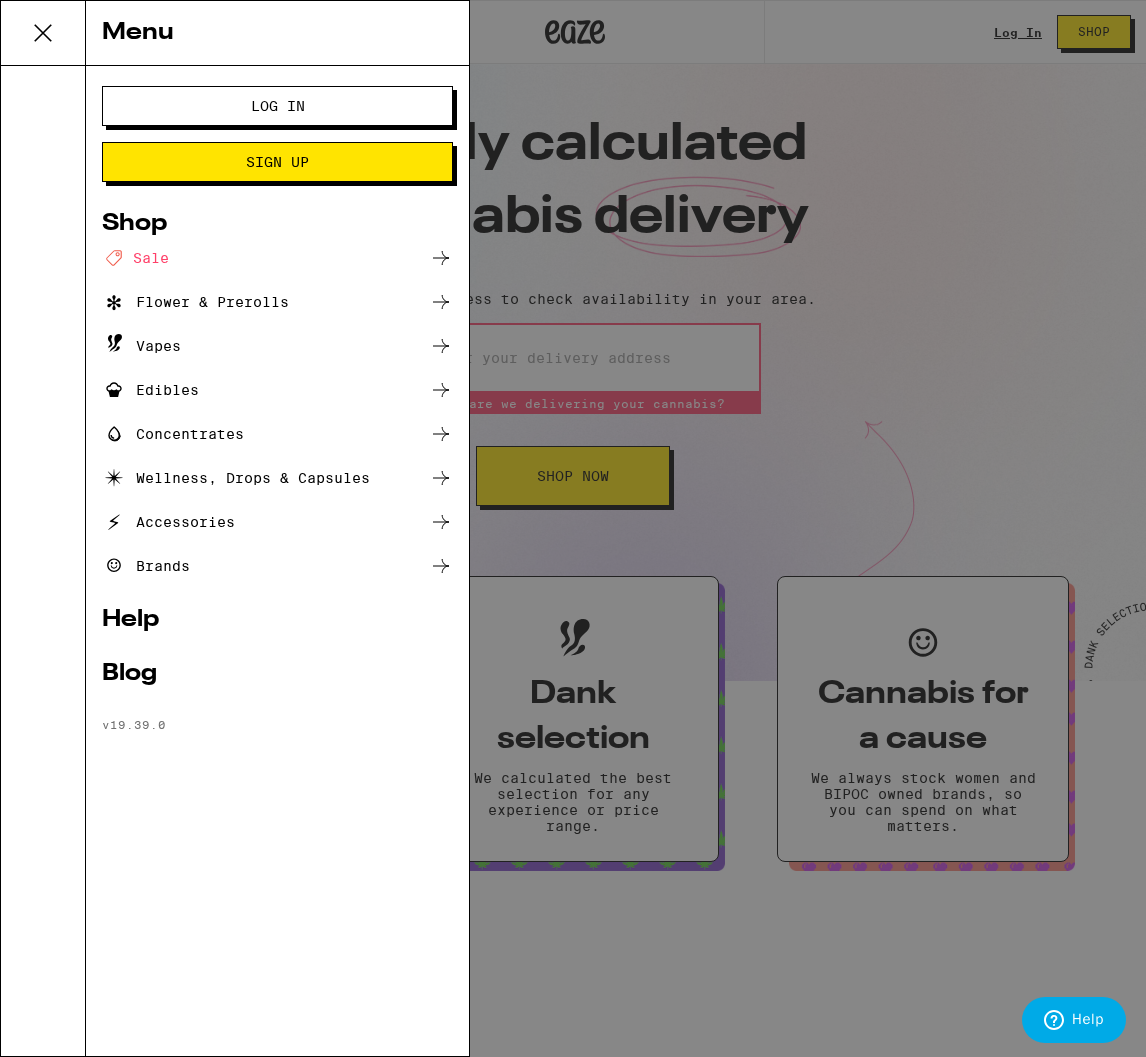click on "Edibles" at bounding box center (150, 390) 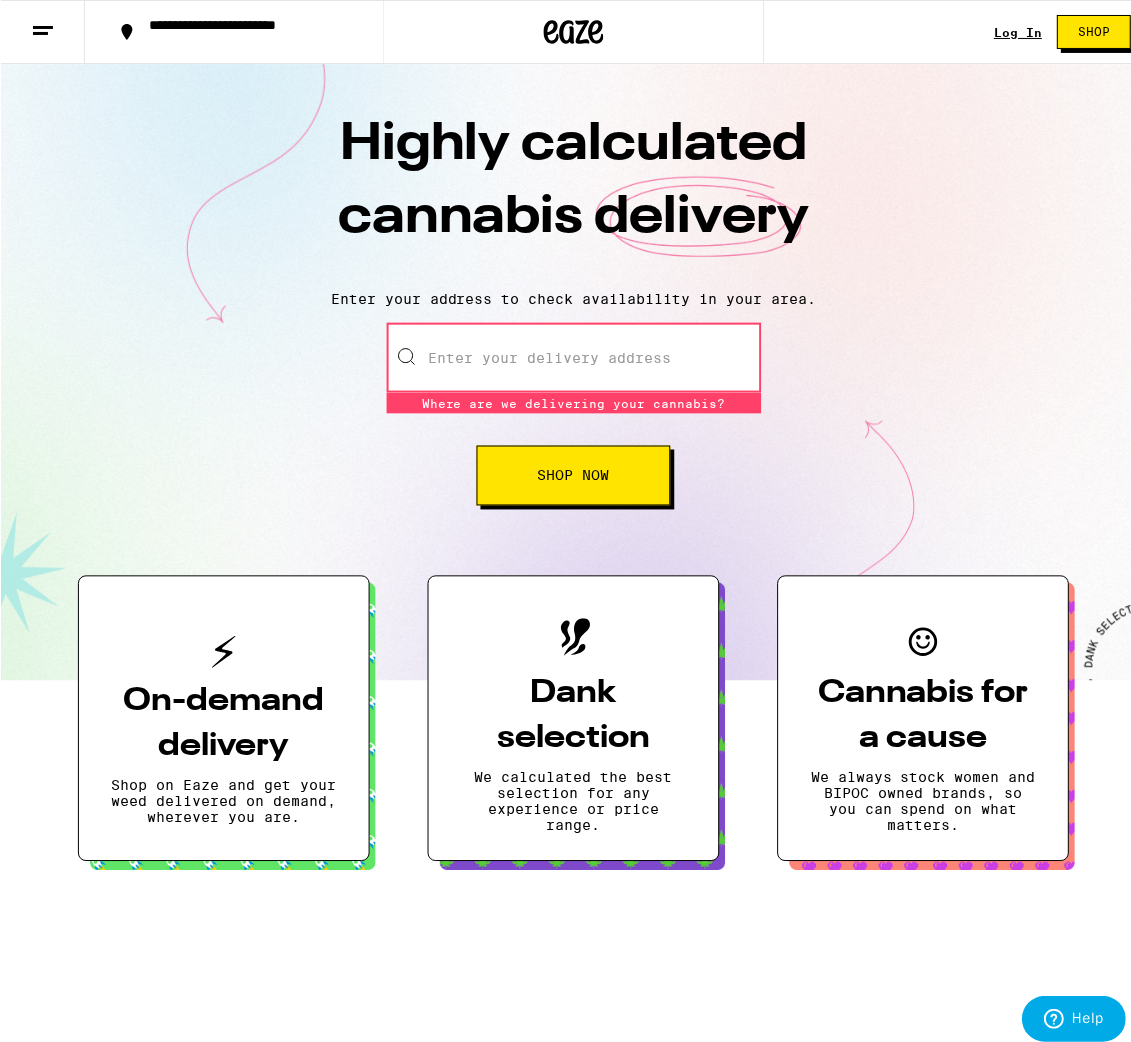 scroll, scrollTop: 0, scrollLeft: 0, axis: both 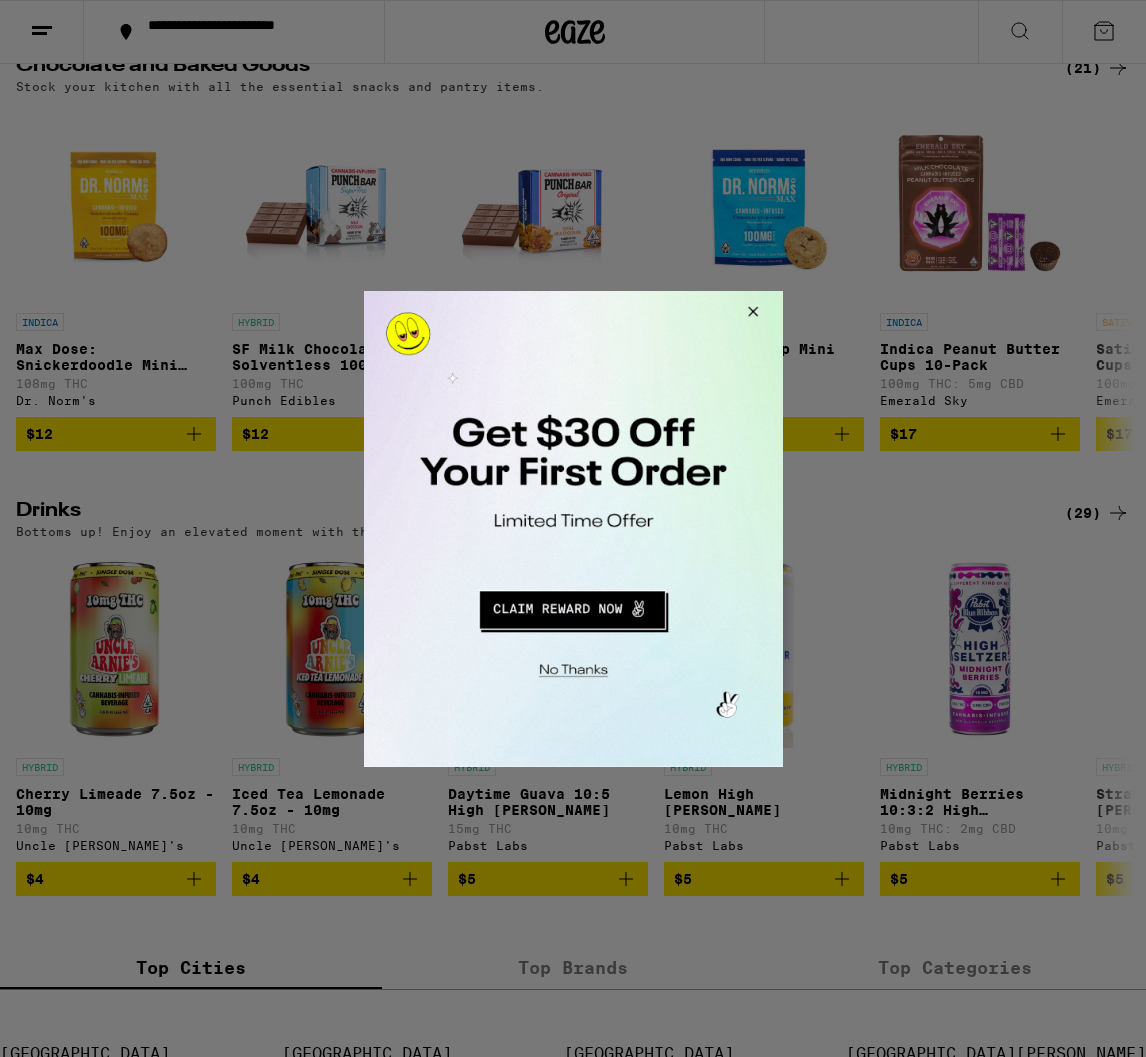 drag, startPoint x: 397, startPoint y: 16, endPoint x: 760, endPoint y: 307, distance: 465.24188 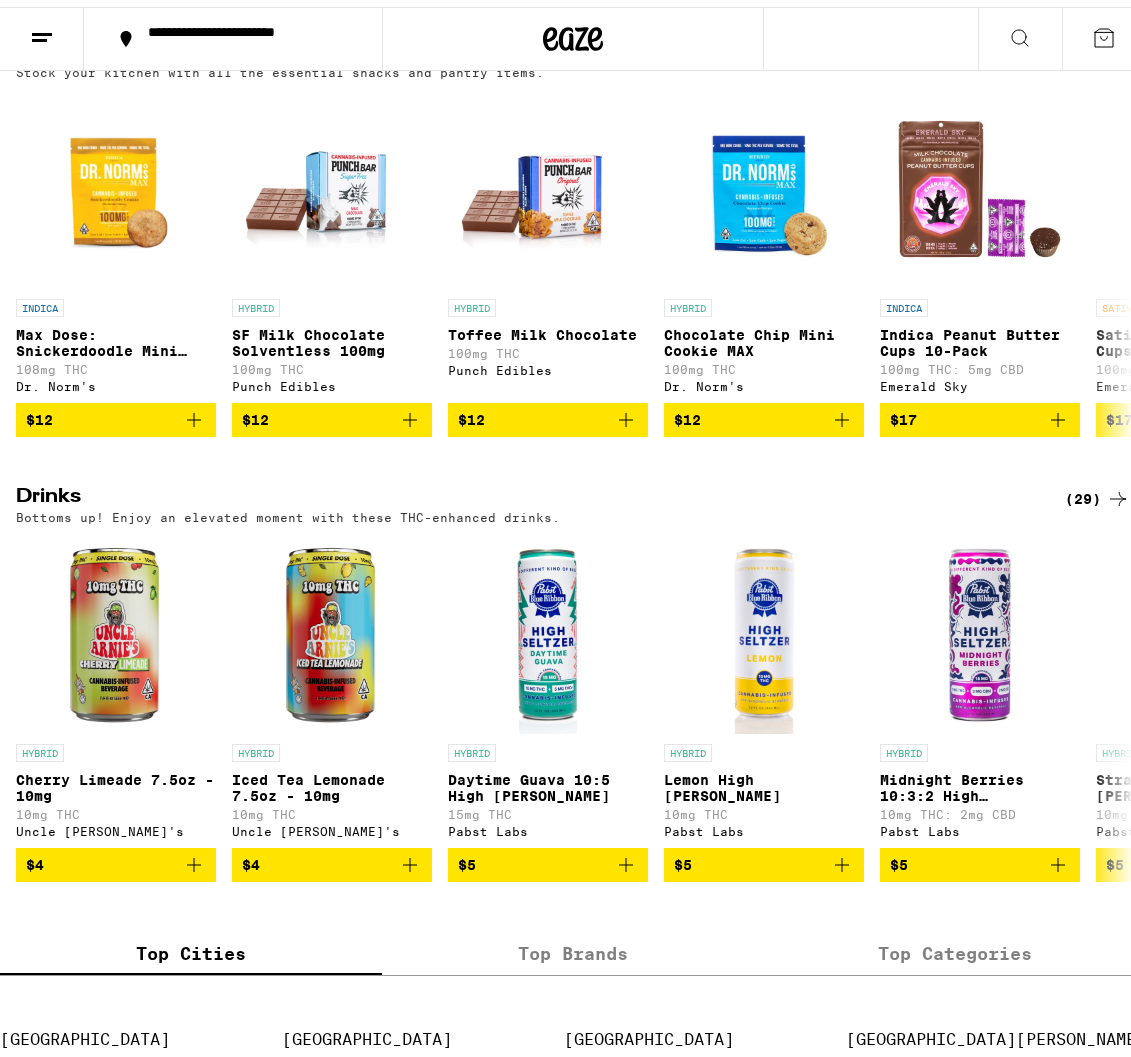 scroll, scrollTop: 691, scrollLeft: 0, axis: vertical 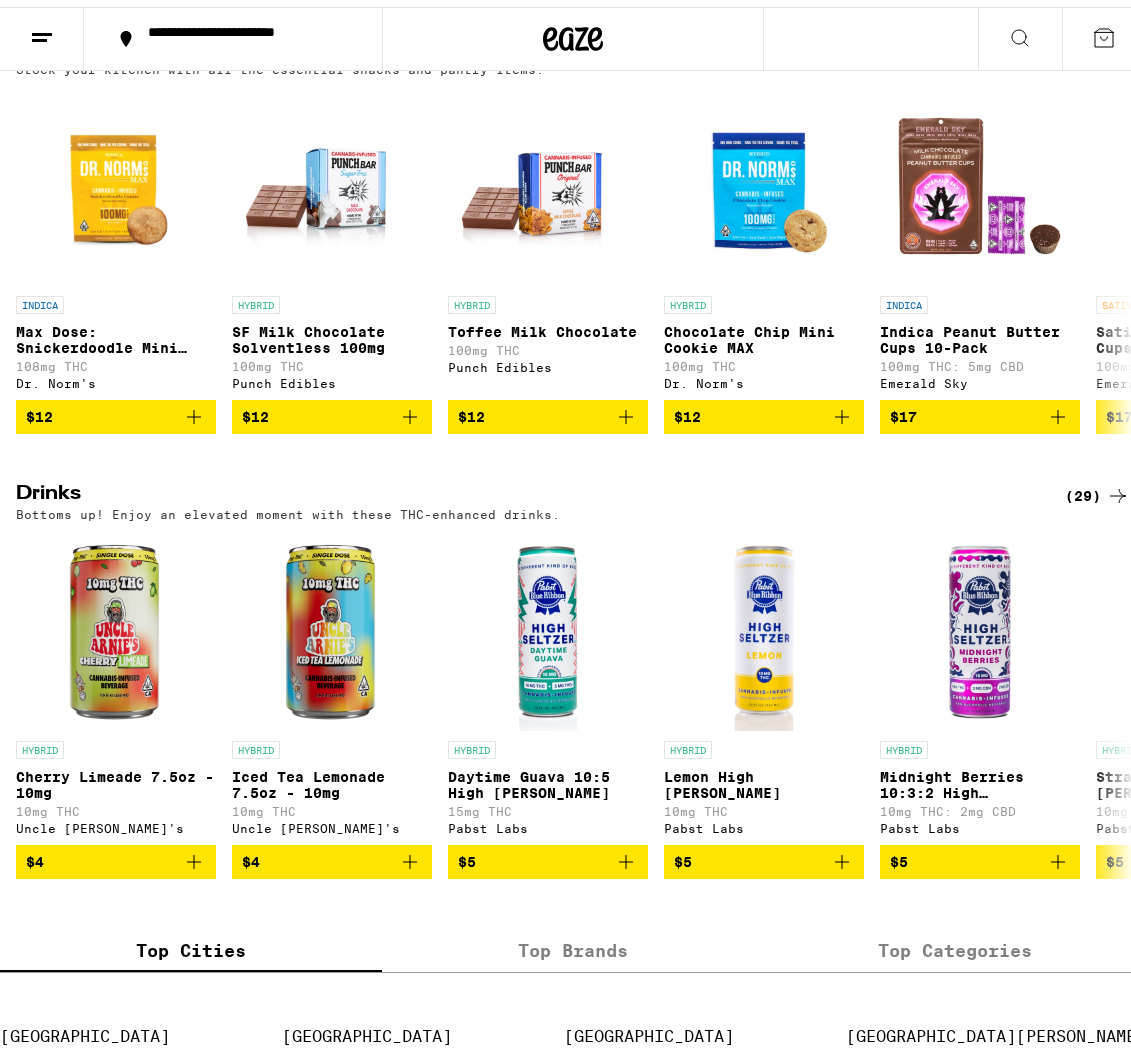 click on "(29)" at bounding box center [1097, 489] 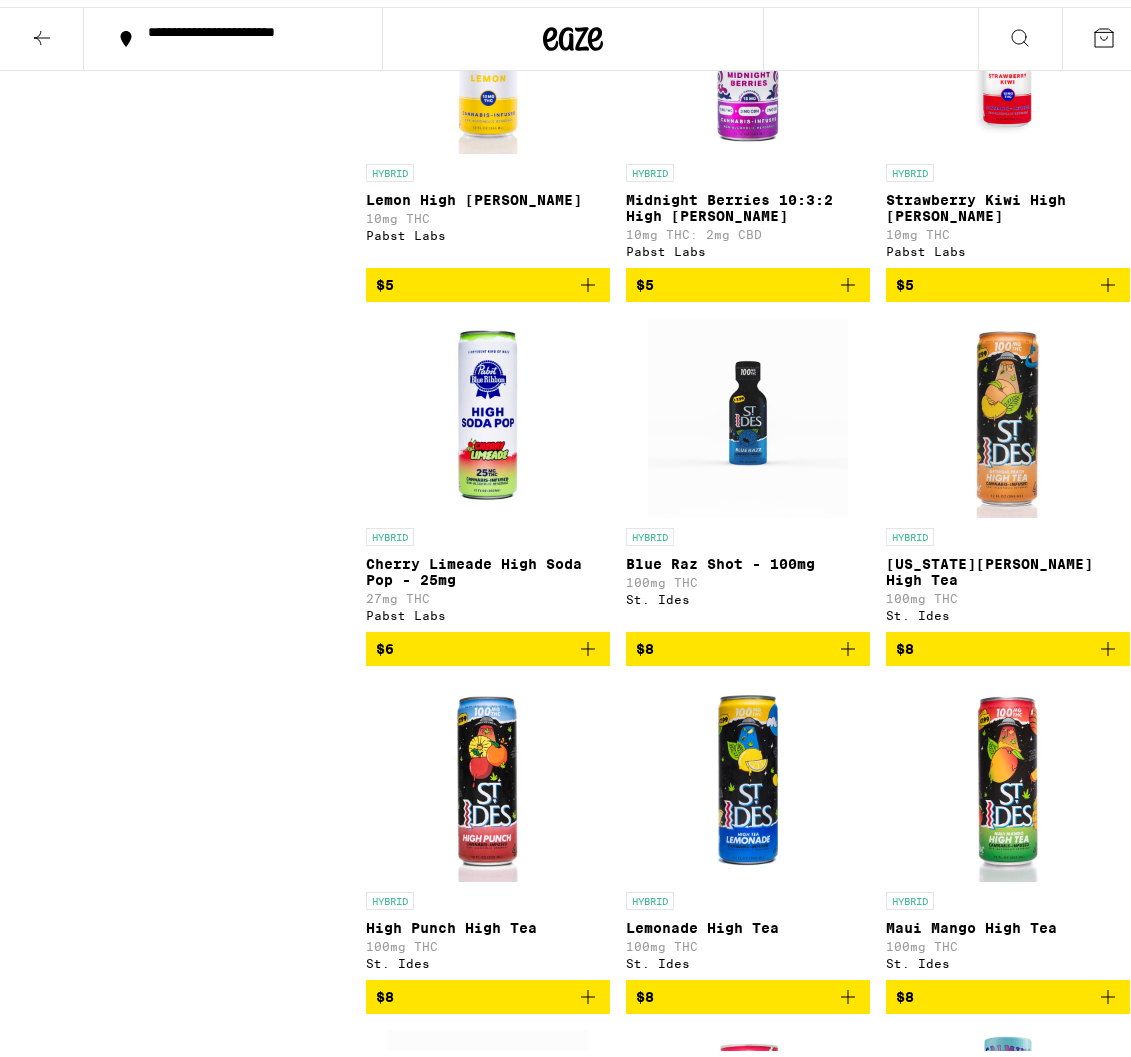 scroll, scrollTop: 0, scrollLeft: 0, axis: both 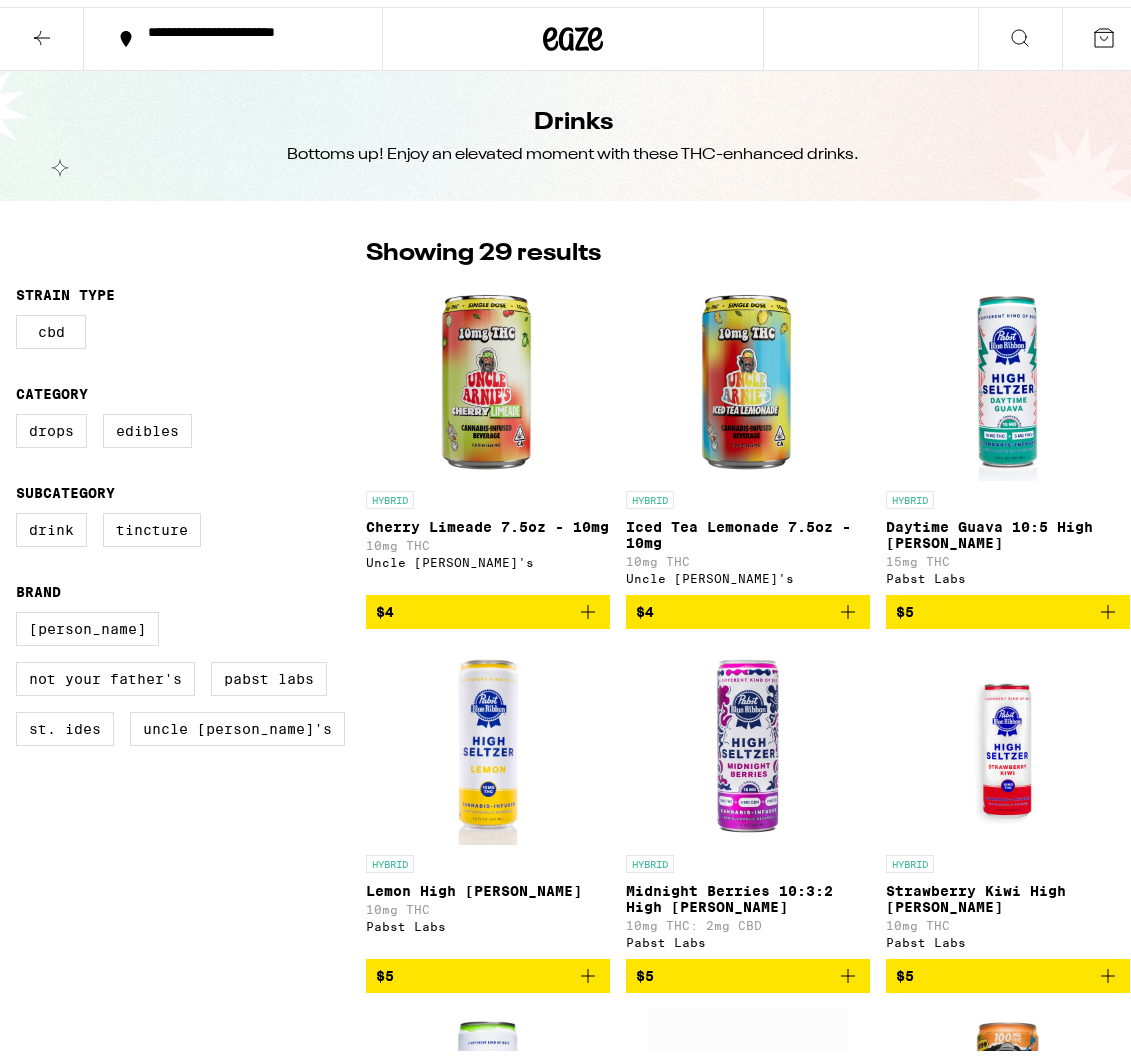 click on "Daytime Guava 10:5 High [PERSON_NAME]" at bounding box center [1008, 528] 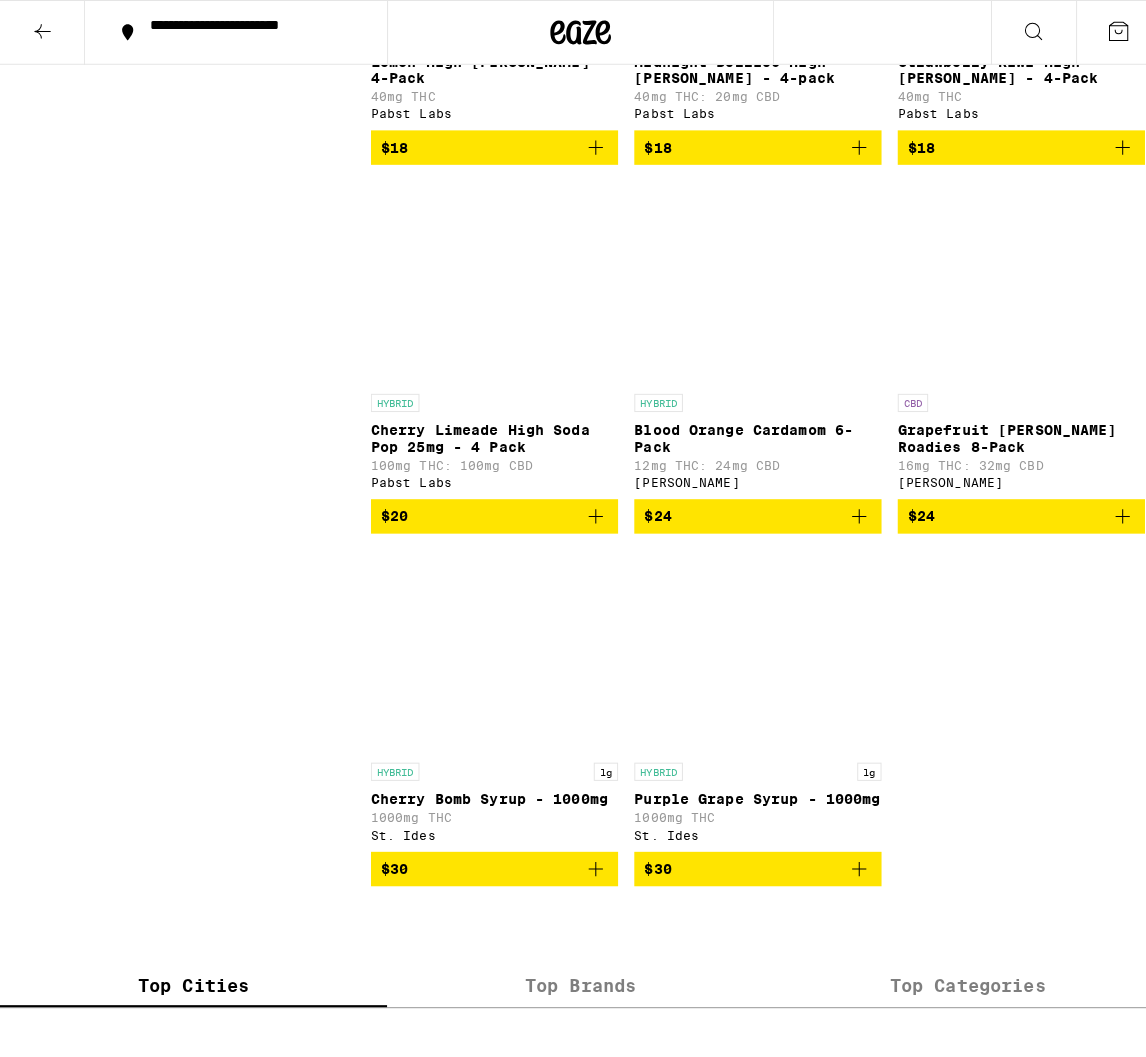 scroll, scrollTop: 2990, scrollLeft: 0, axis: vertical 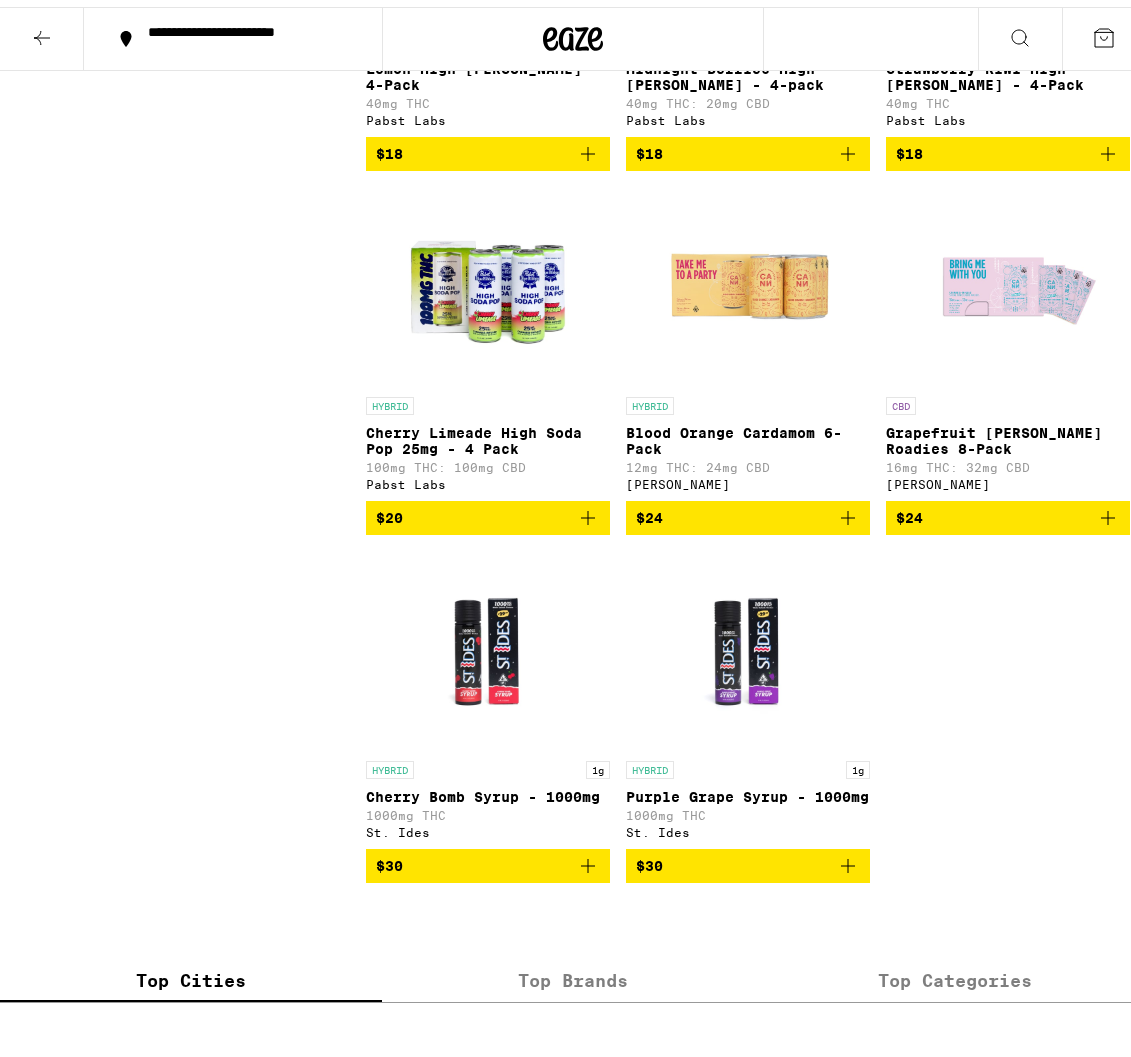 click at bounding box center [1008, 280] 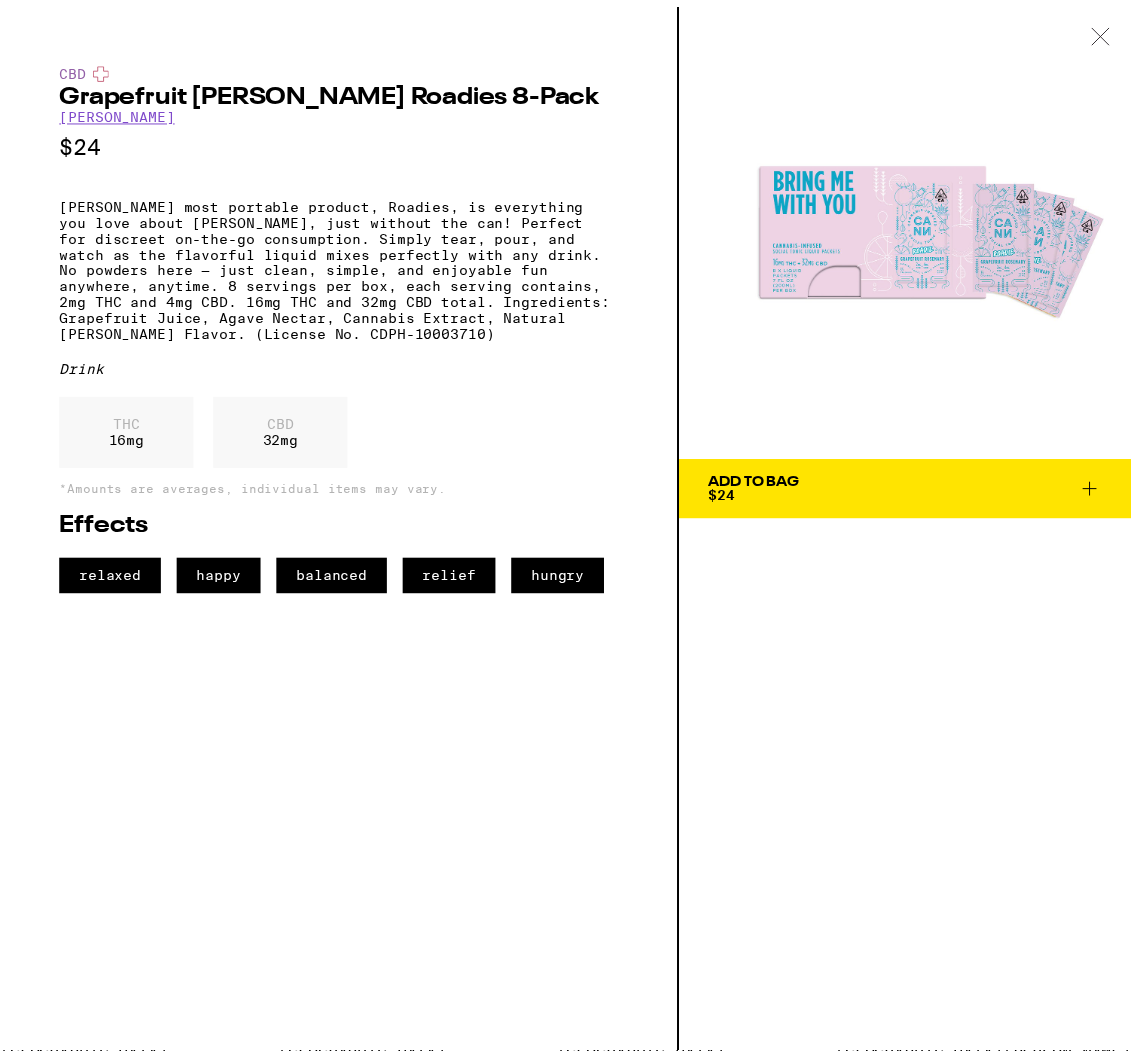 scroll, scrollTop: 0, scrollLeft: 0, axis: both 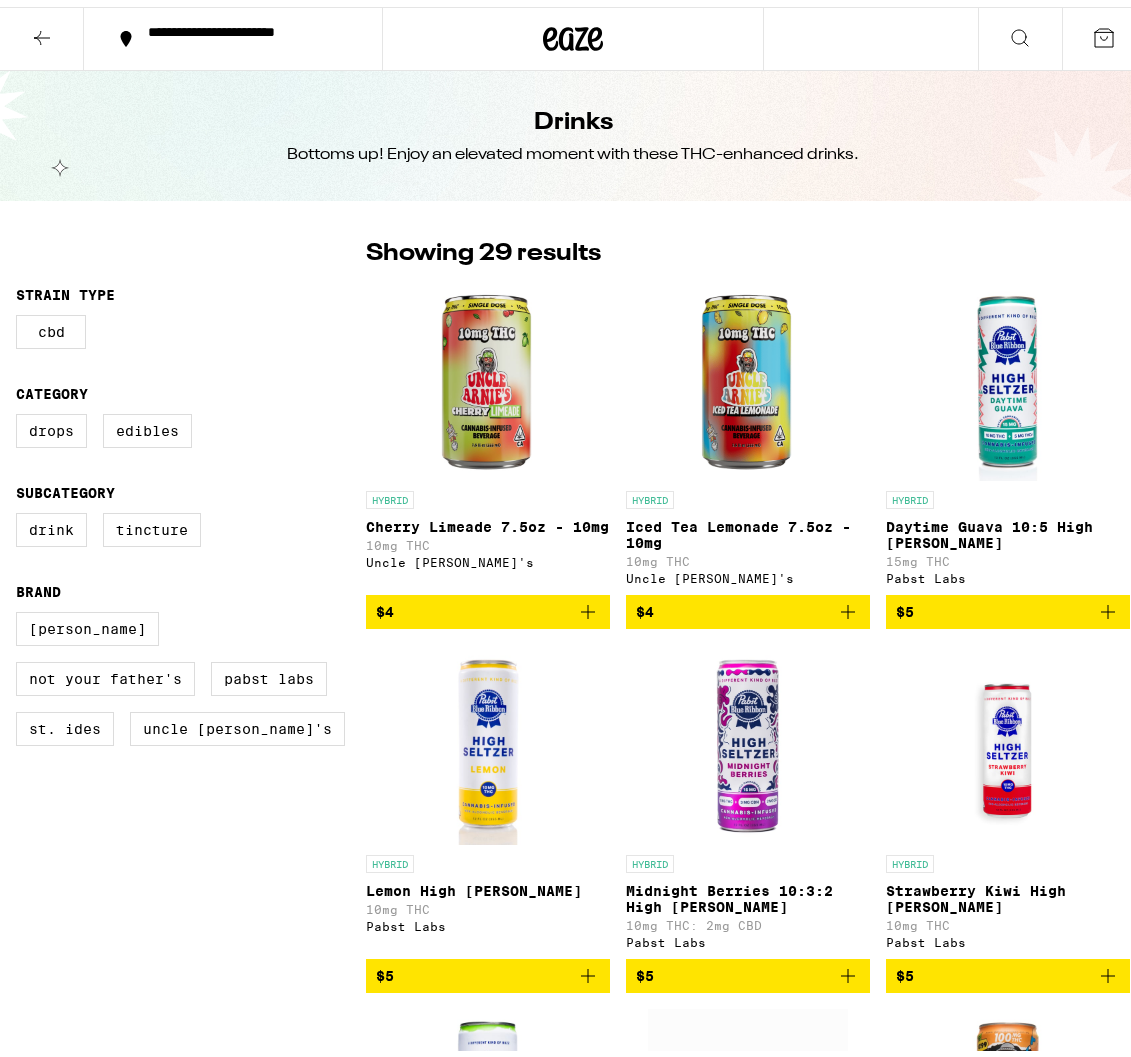 click 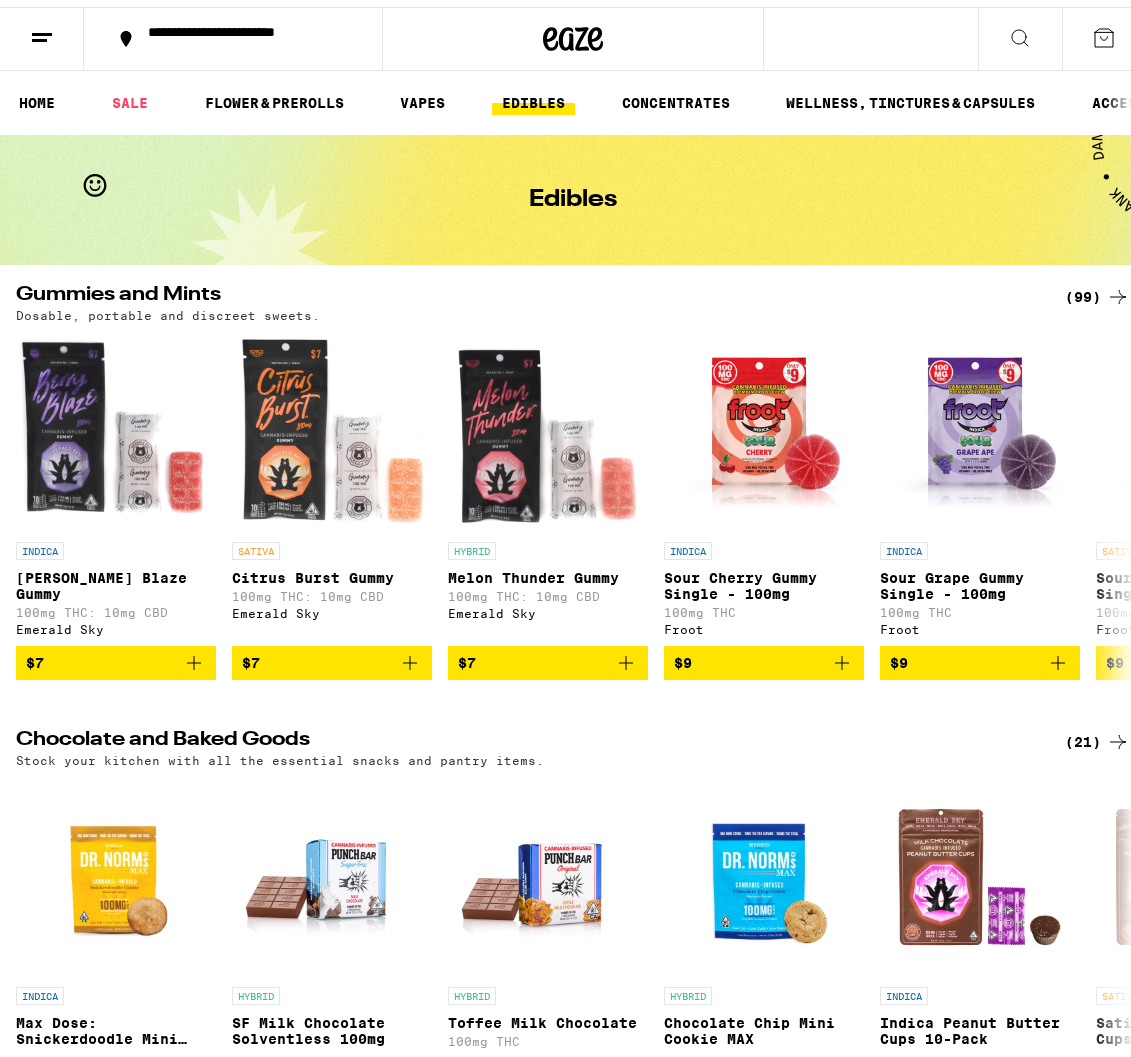 scroll, scrollTop: 0, scrollLeft: 0, axis: both 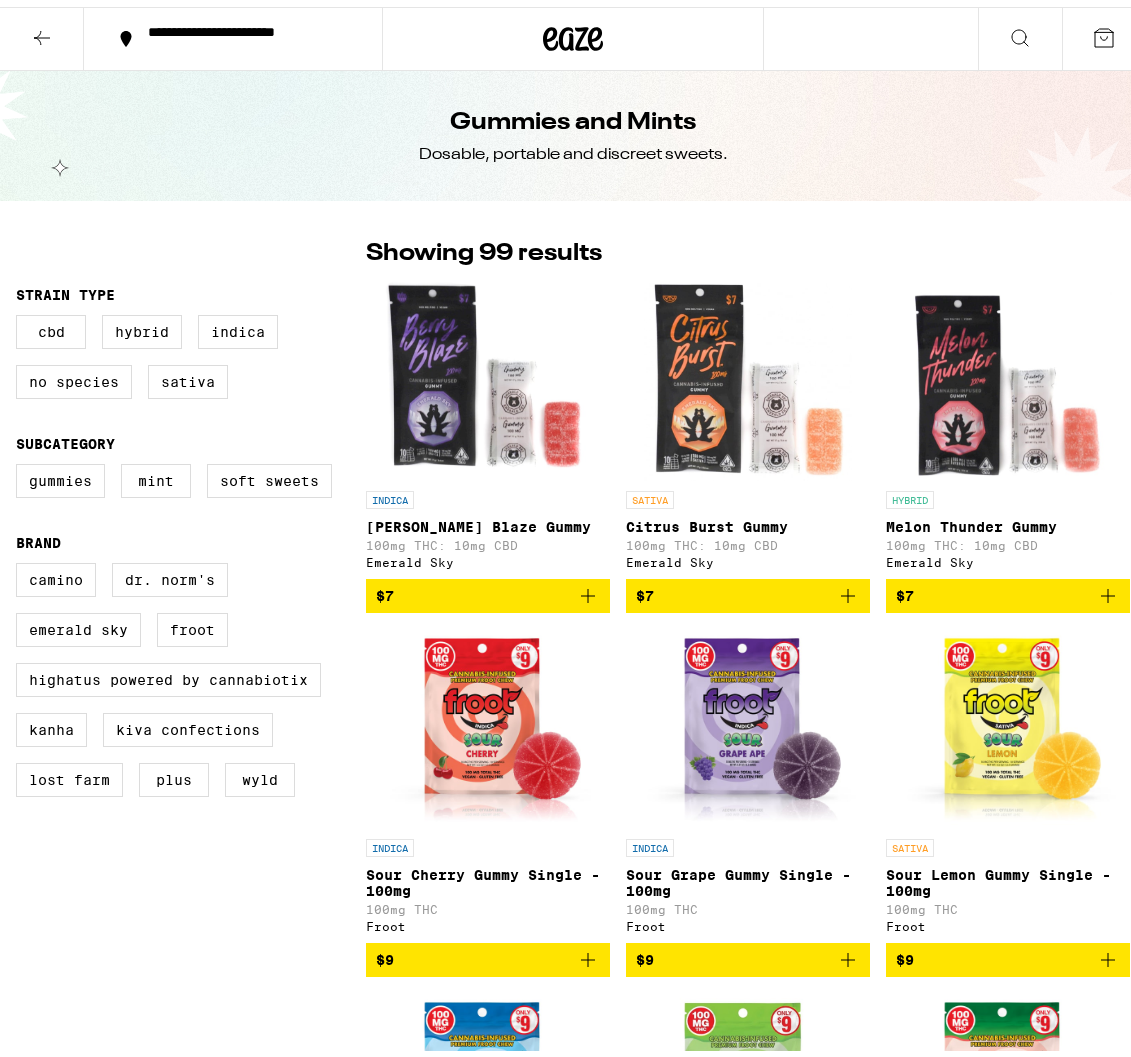 click 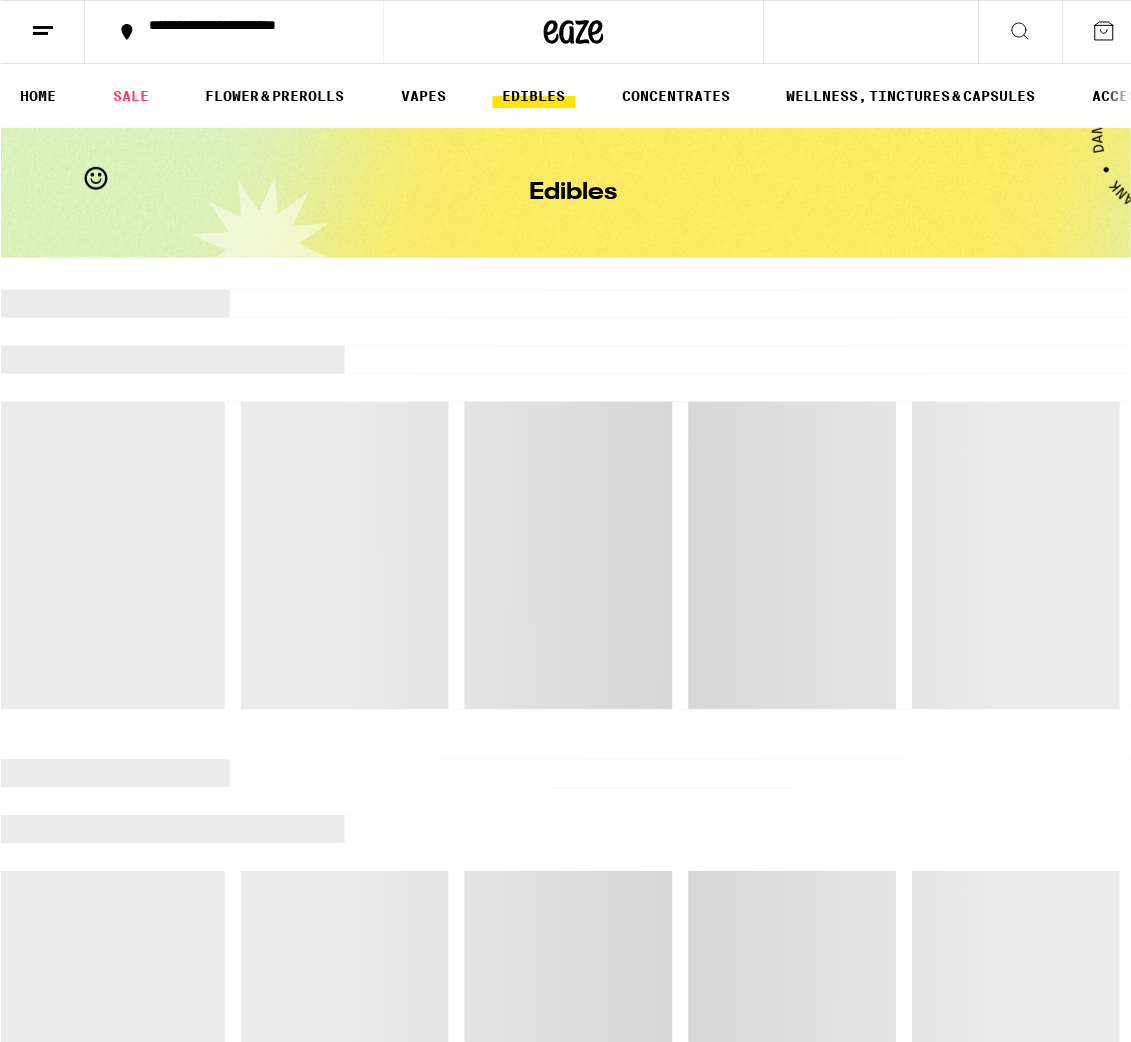 scroll, scrollTop: 0, scrollLeft: 0, axis: both 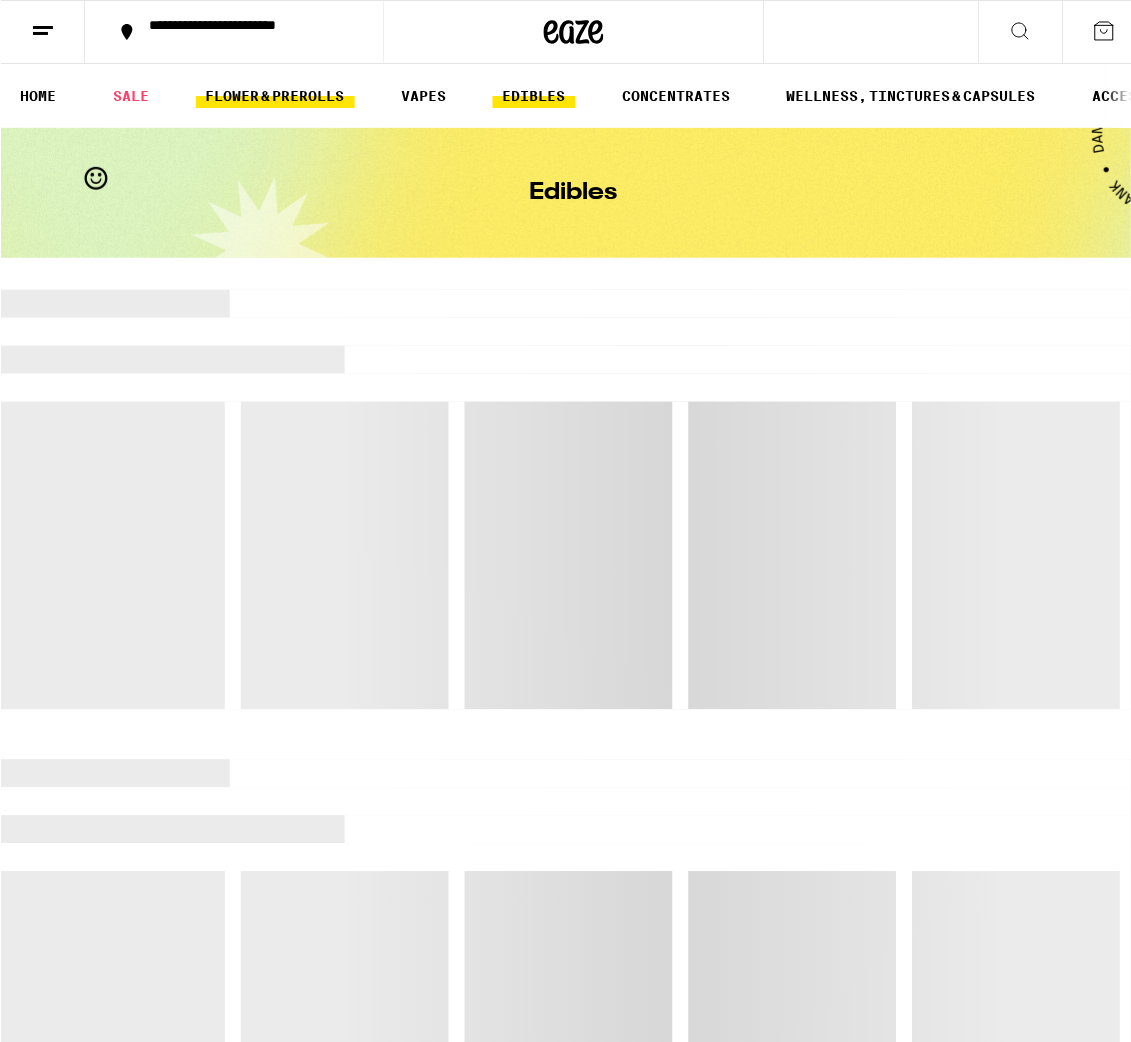 click on "FLOWER & PREROLLS" at bounding box center [274, 96] 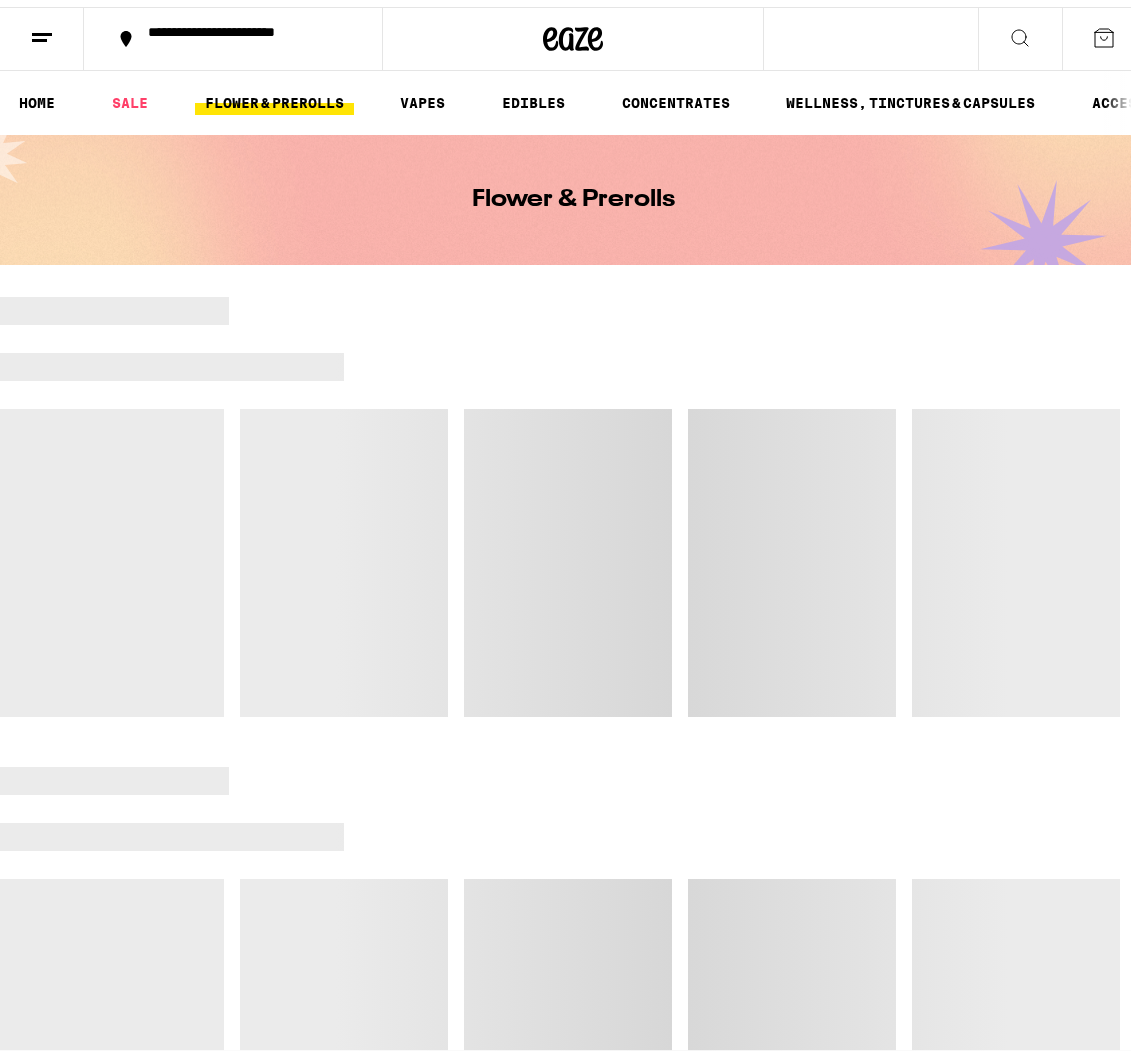 scroll, scrollTop: 0, scrollLeft: 0, axis: both 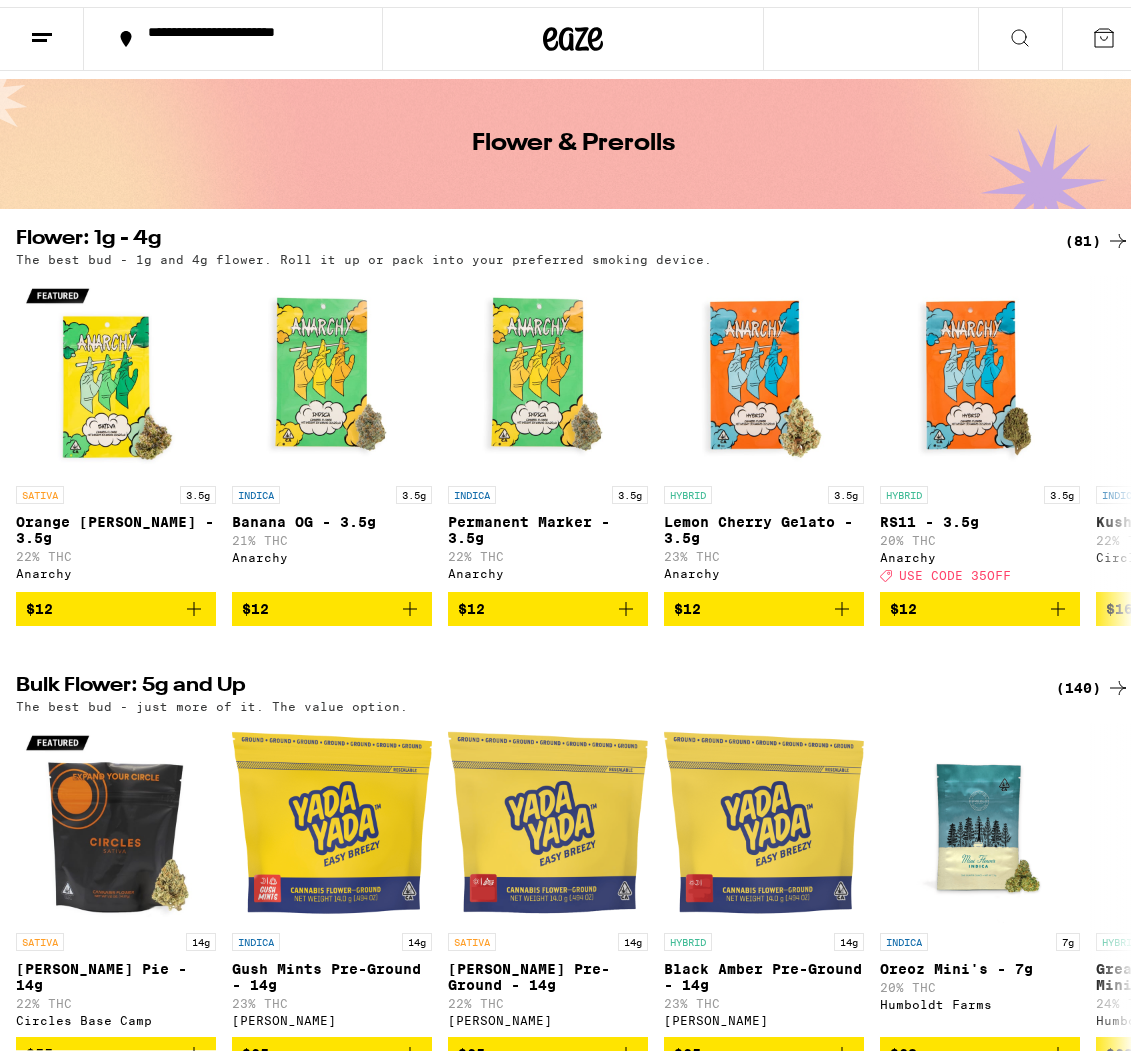 click on "(81)" at bounding box center [1097, 234] 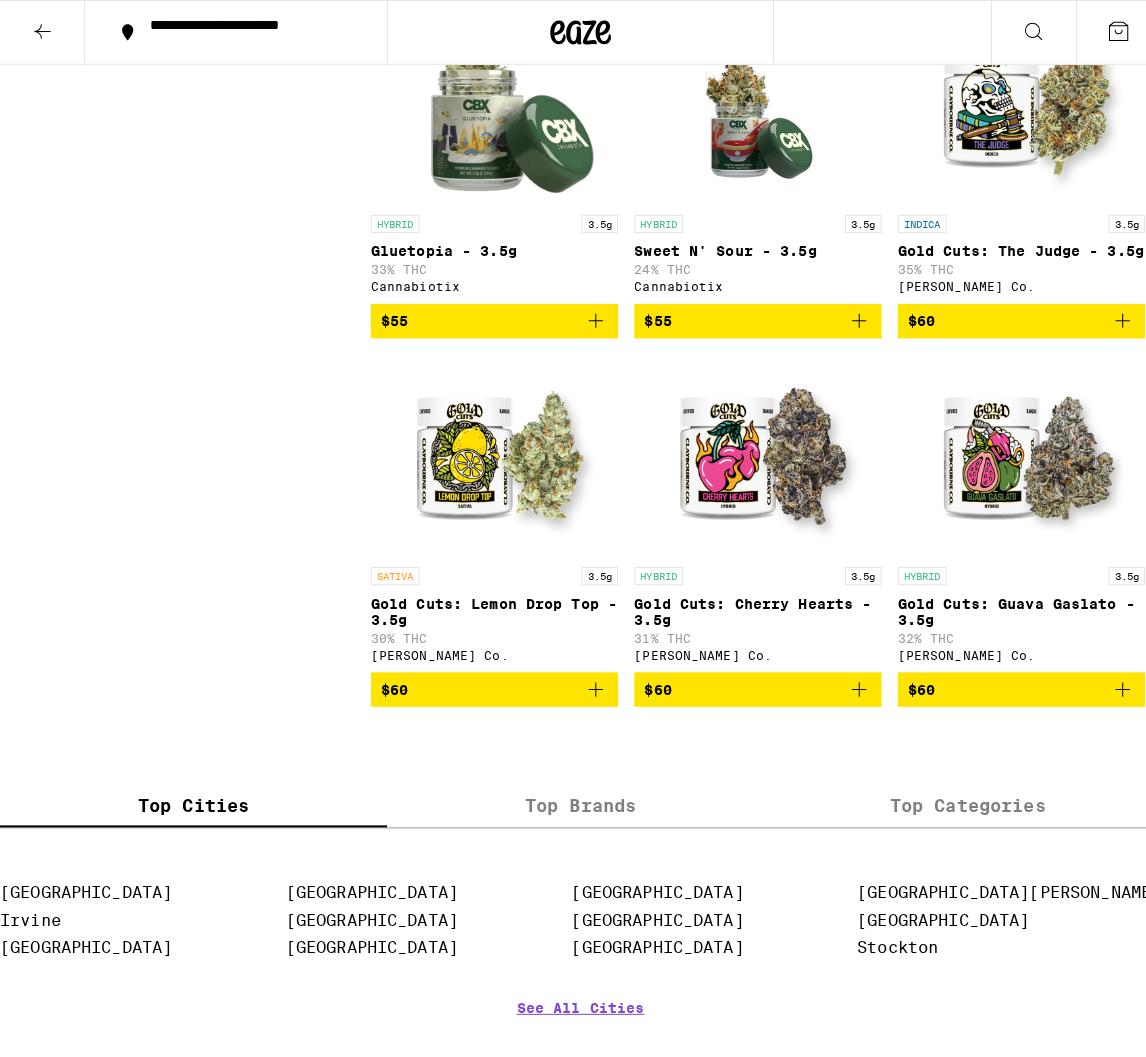 scroll, scrollTop: 9245, scrollLeft: 0, axis: vertical 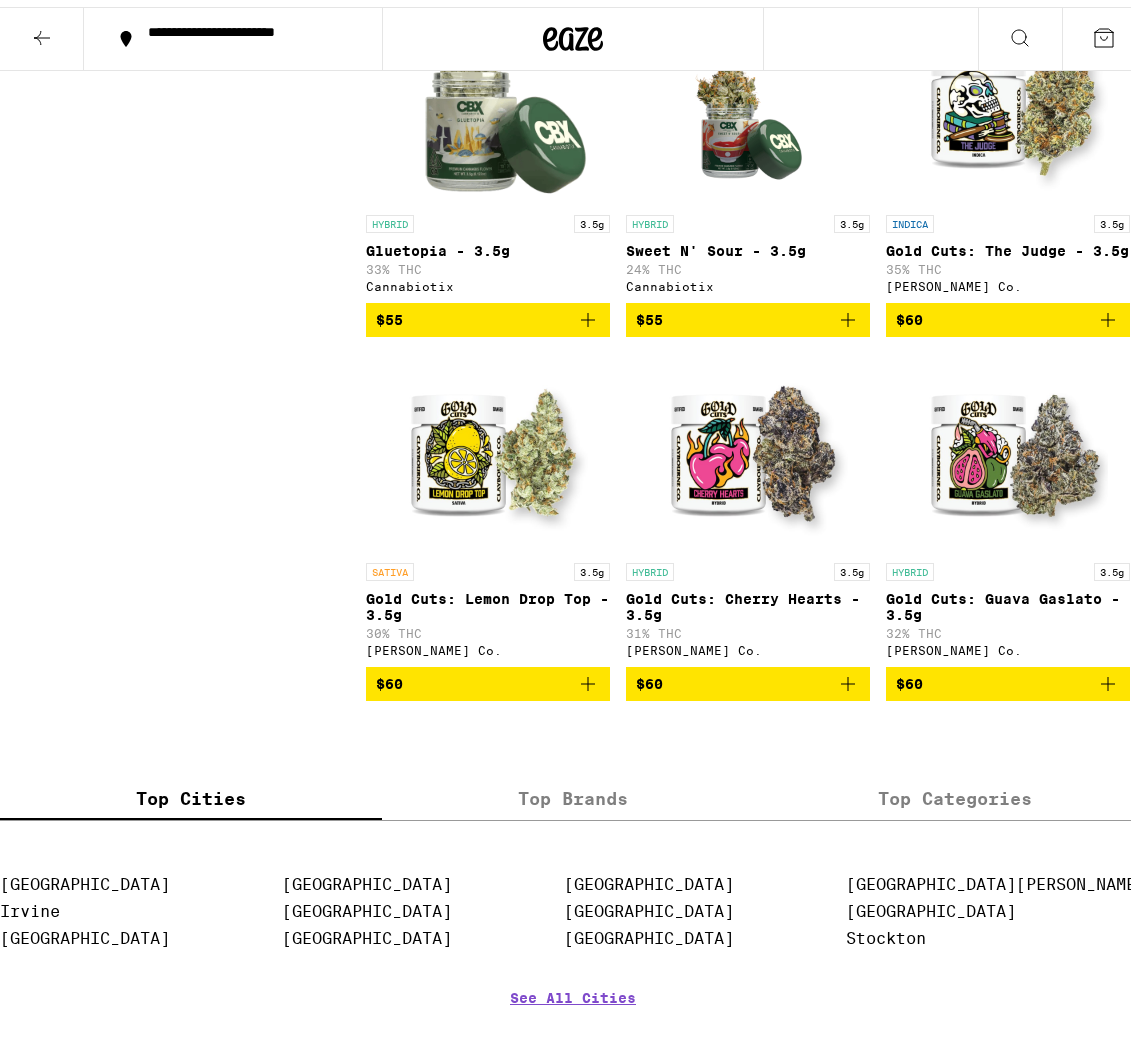 click at bounding box center [1008, 446] 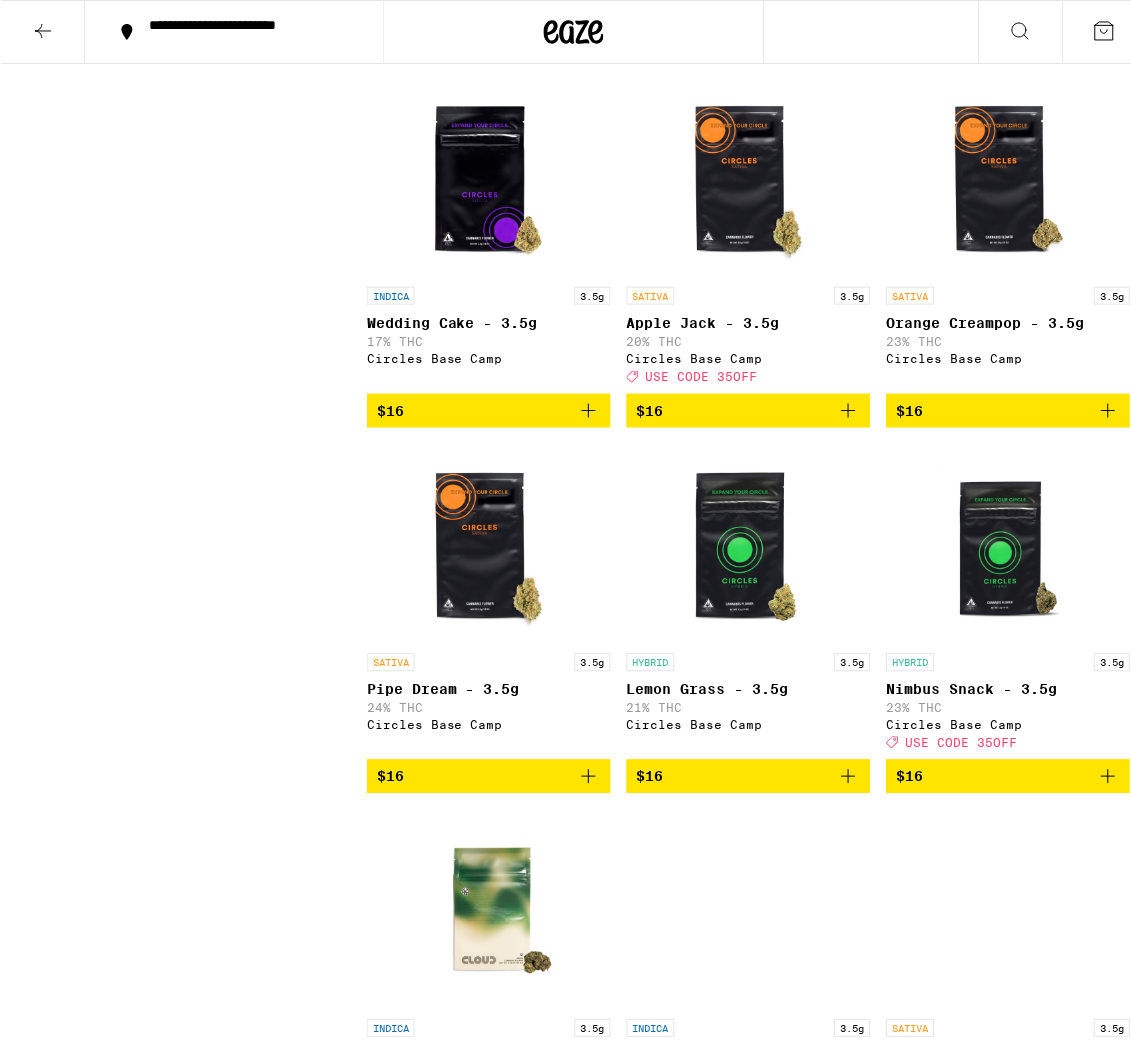 scroll, scrollTop: 0, scrollLeft: 0, axis: both 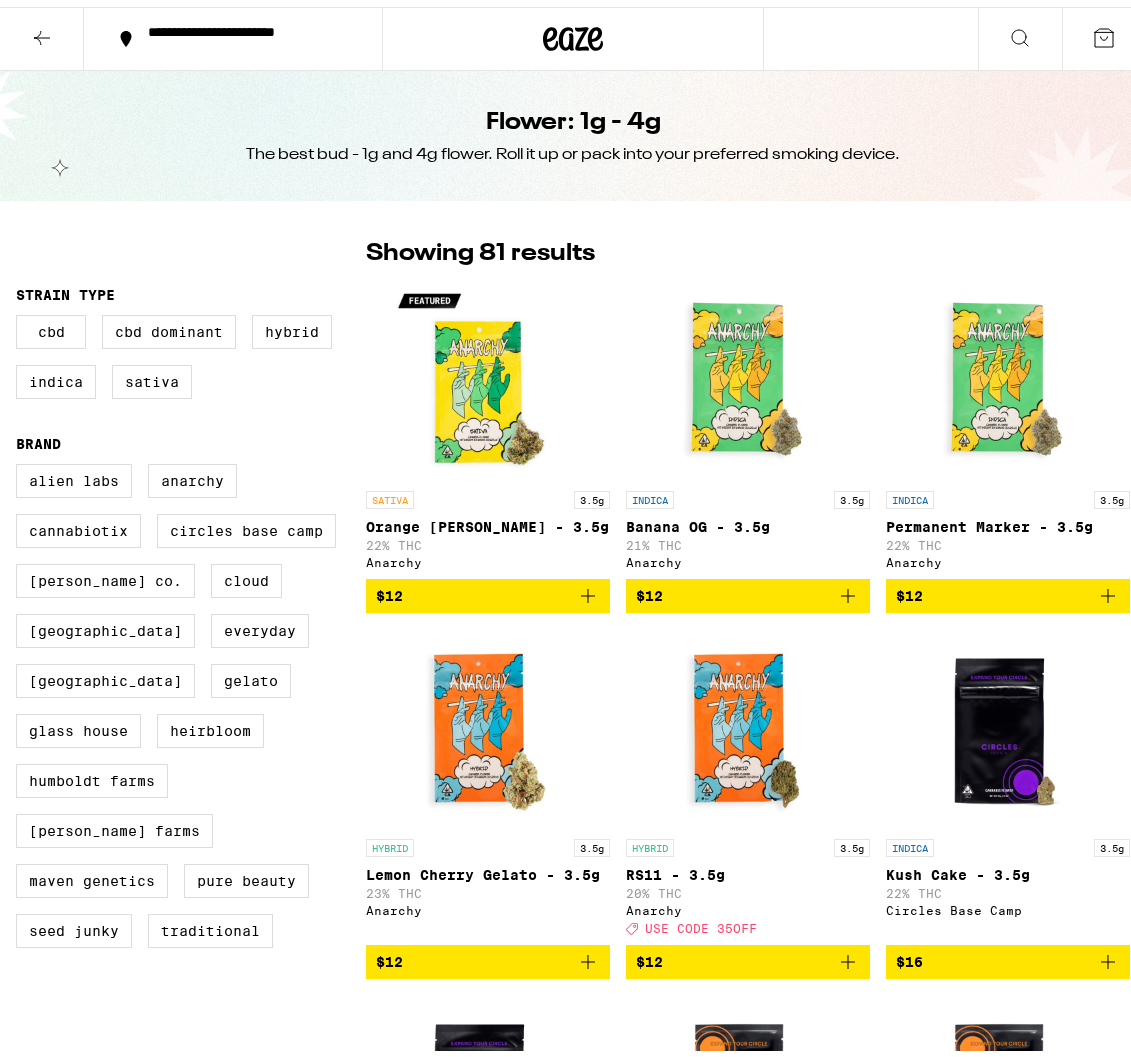 click 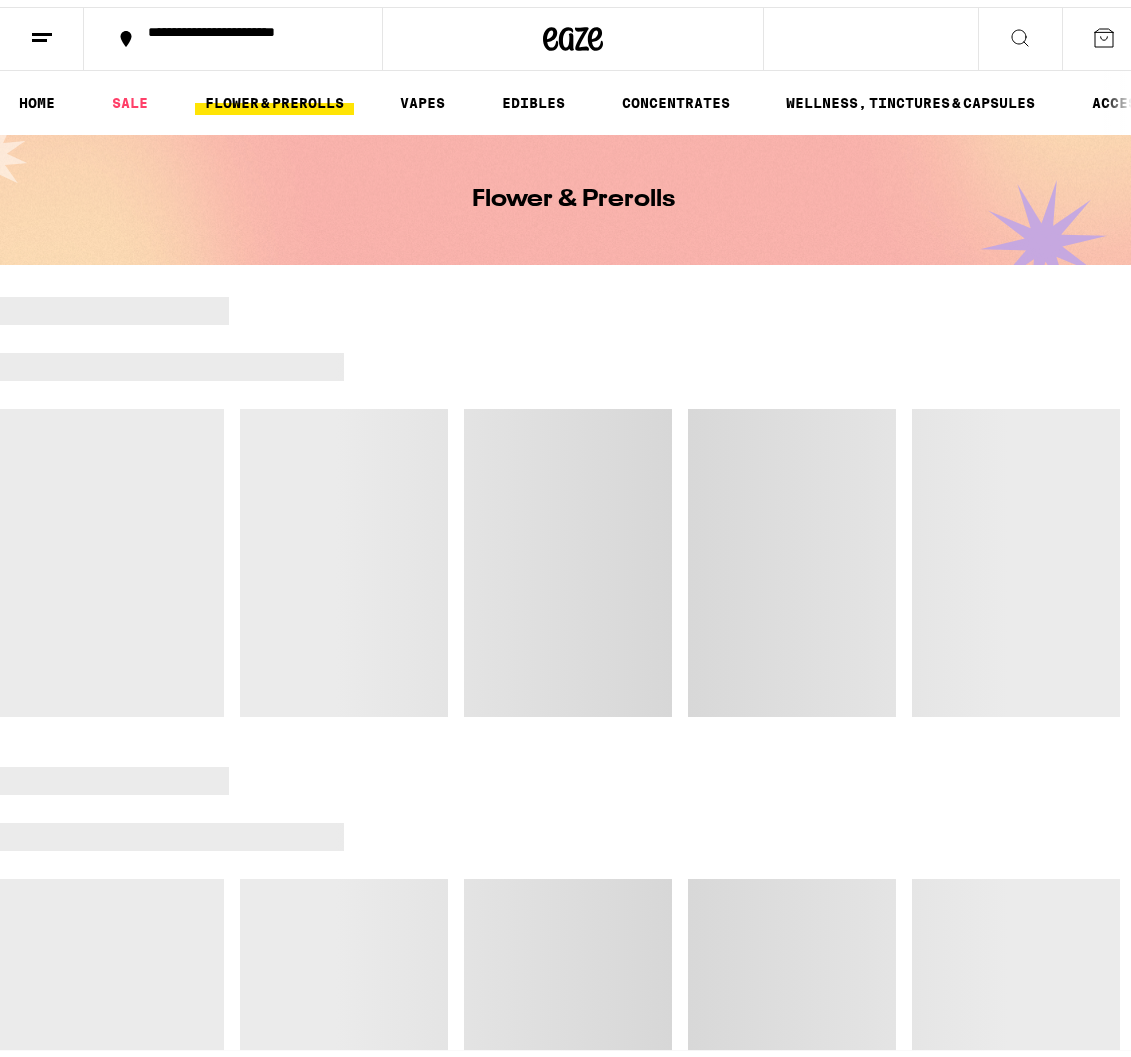 scroll, scrollTop: 0, scrollLeft: 0, axis: both 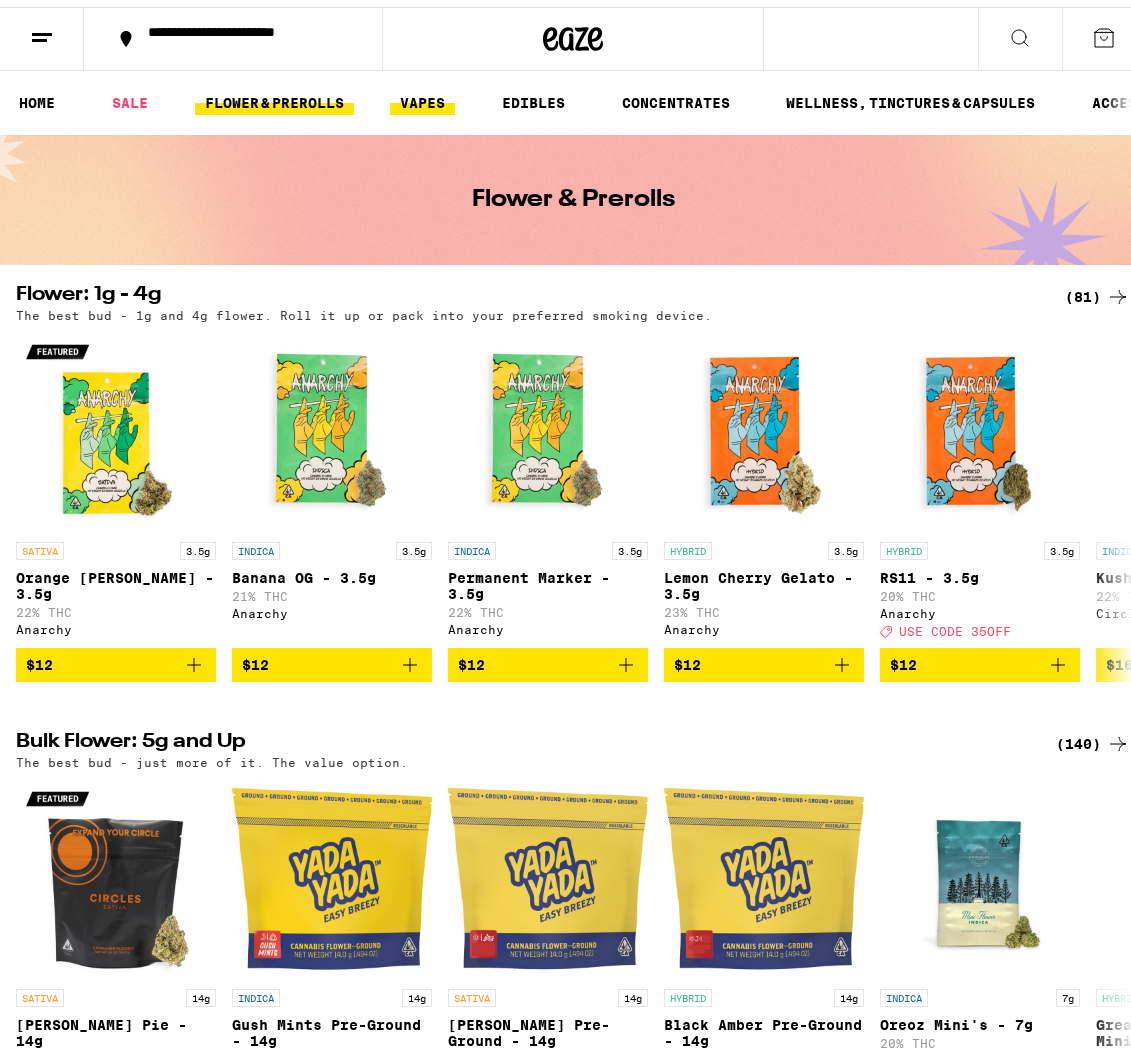 click on "VAPES" at bounding box center [422, 96] 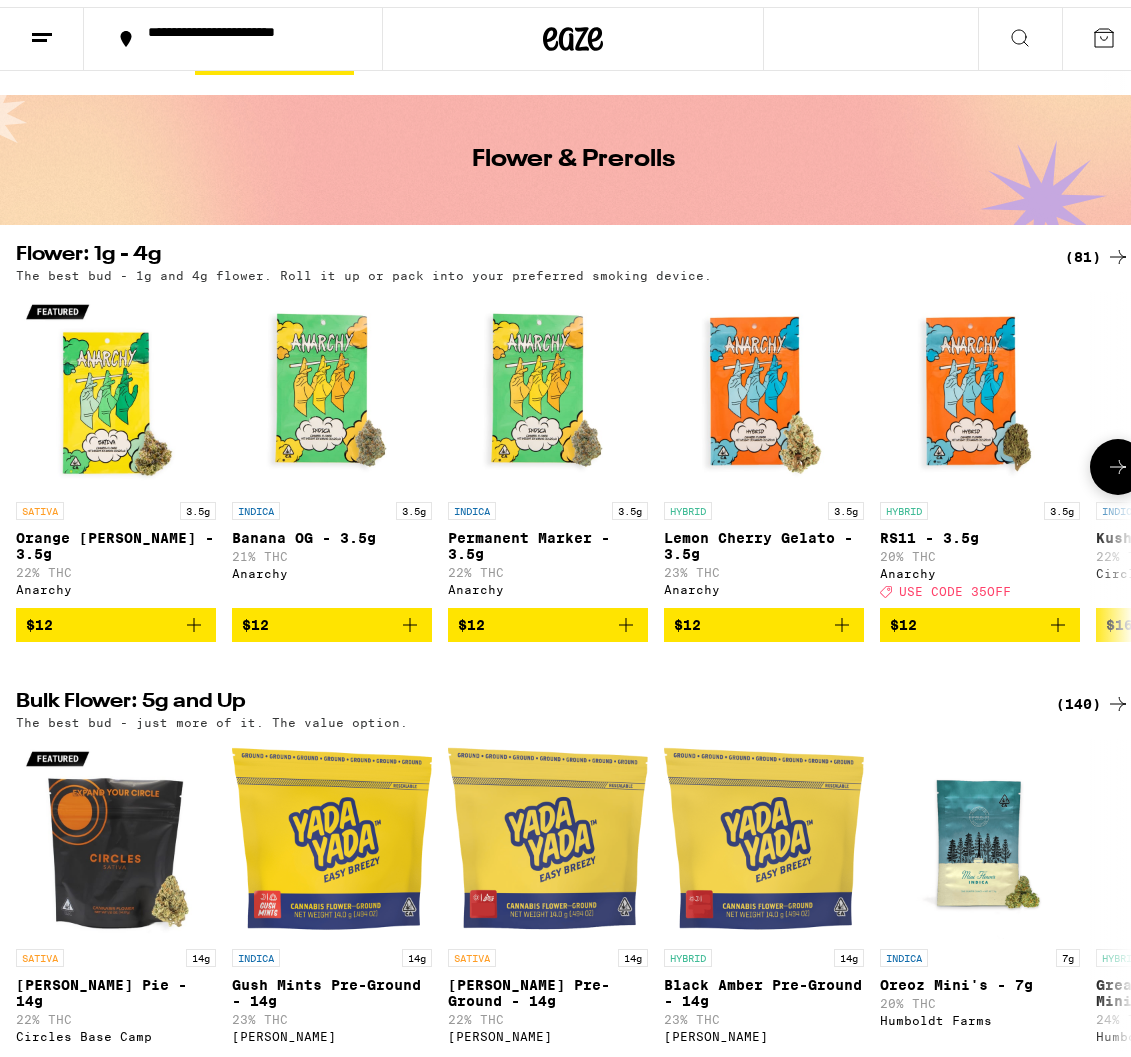 scroll, scrollTop: 44, scrollLeft: 0, axis: vertical 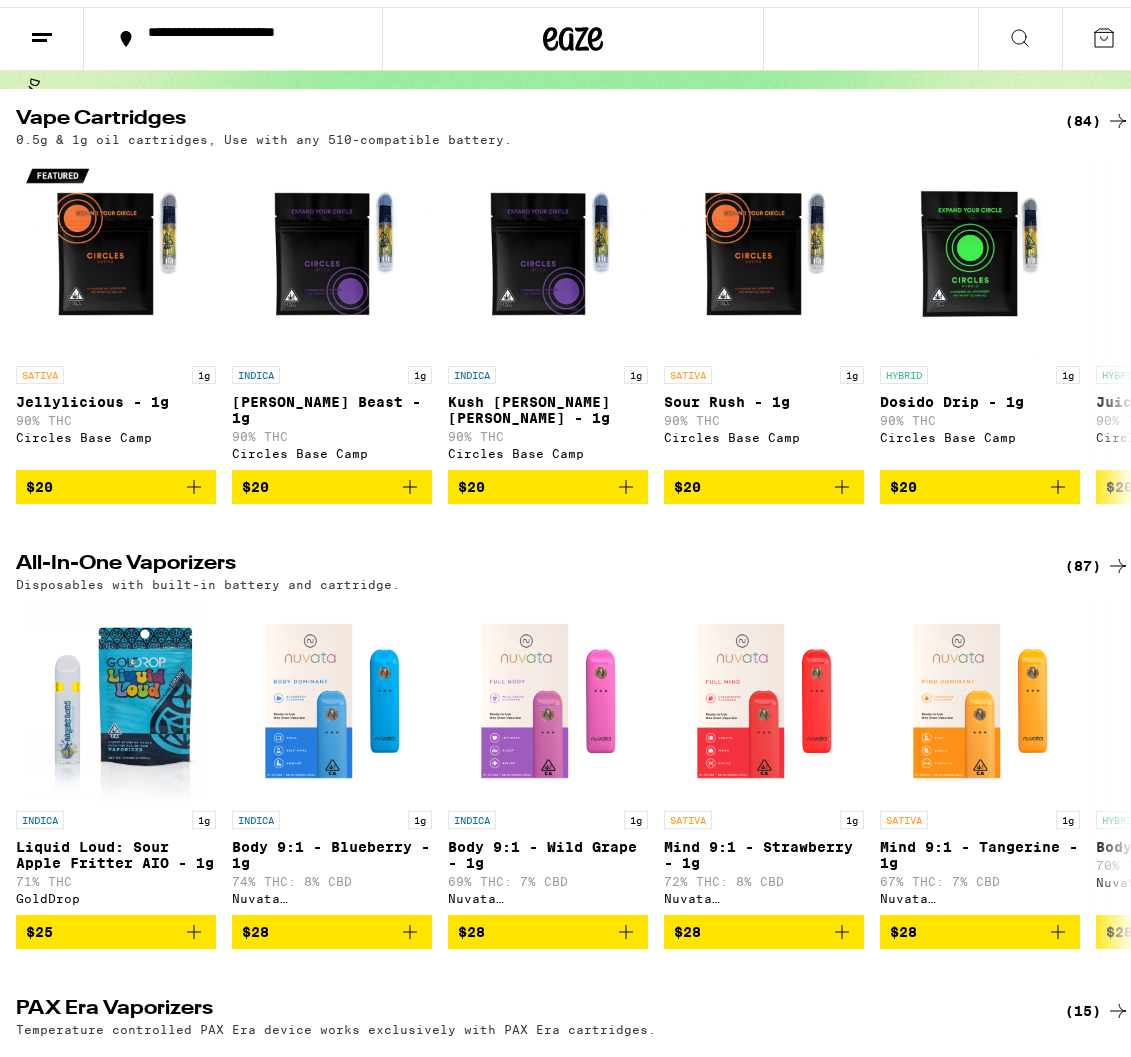 click on "(87)" at bounding box center [1097, 559] 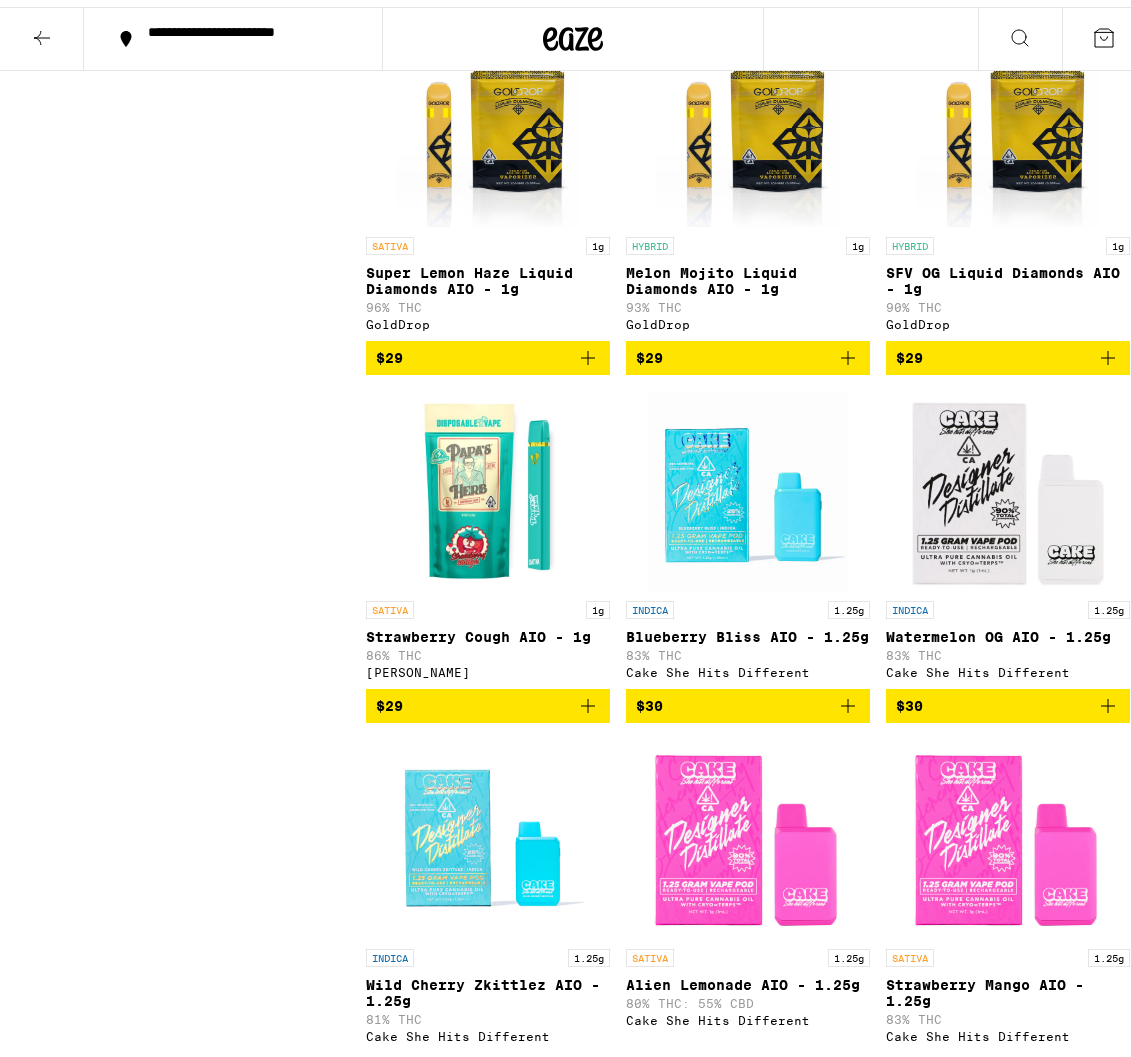 scroll, scrollTop: 0, scrollLeft: 0, axis: both 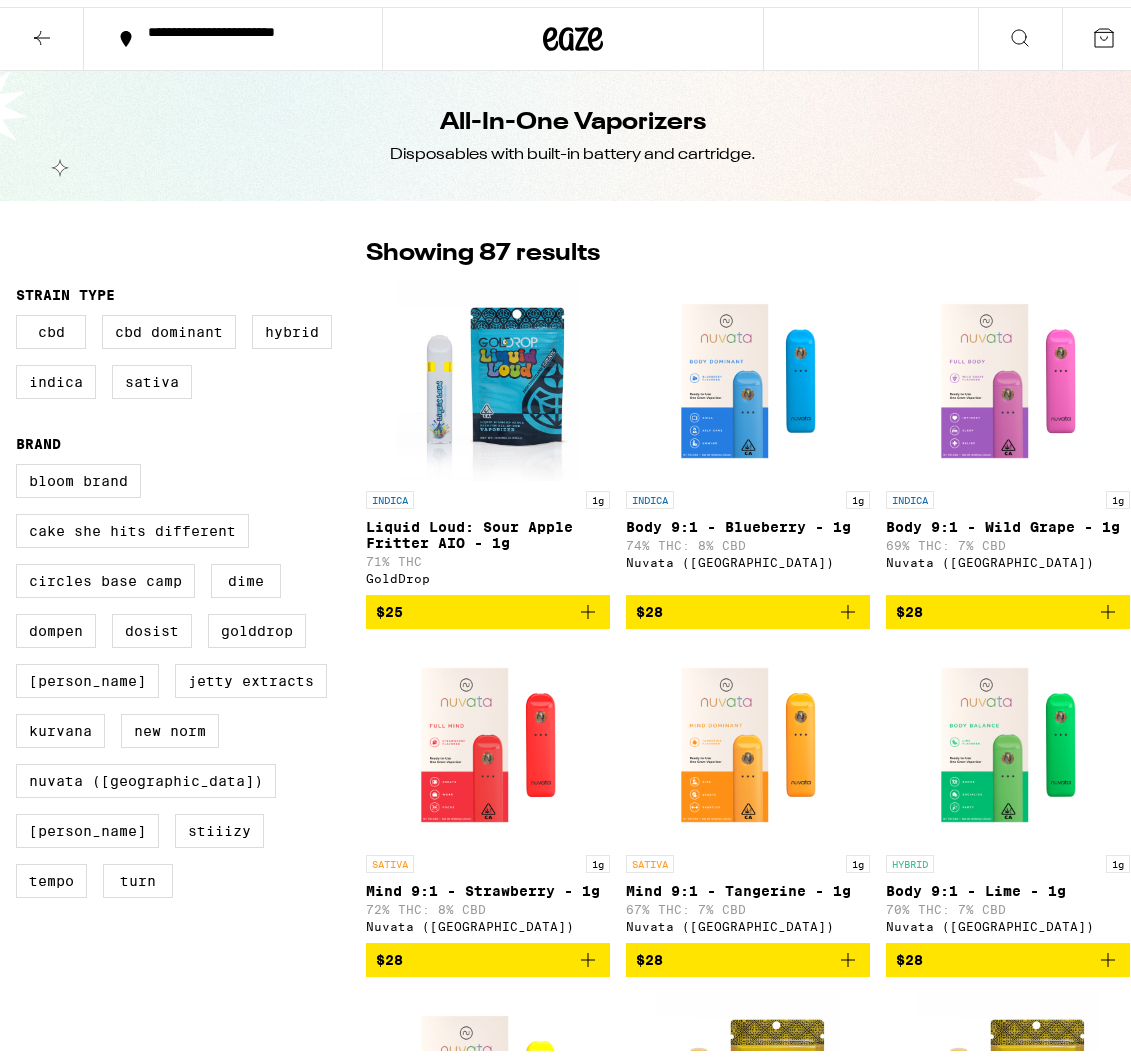 click 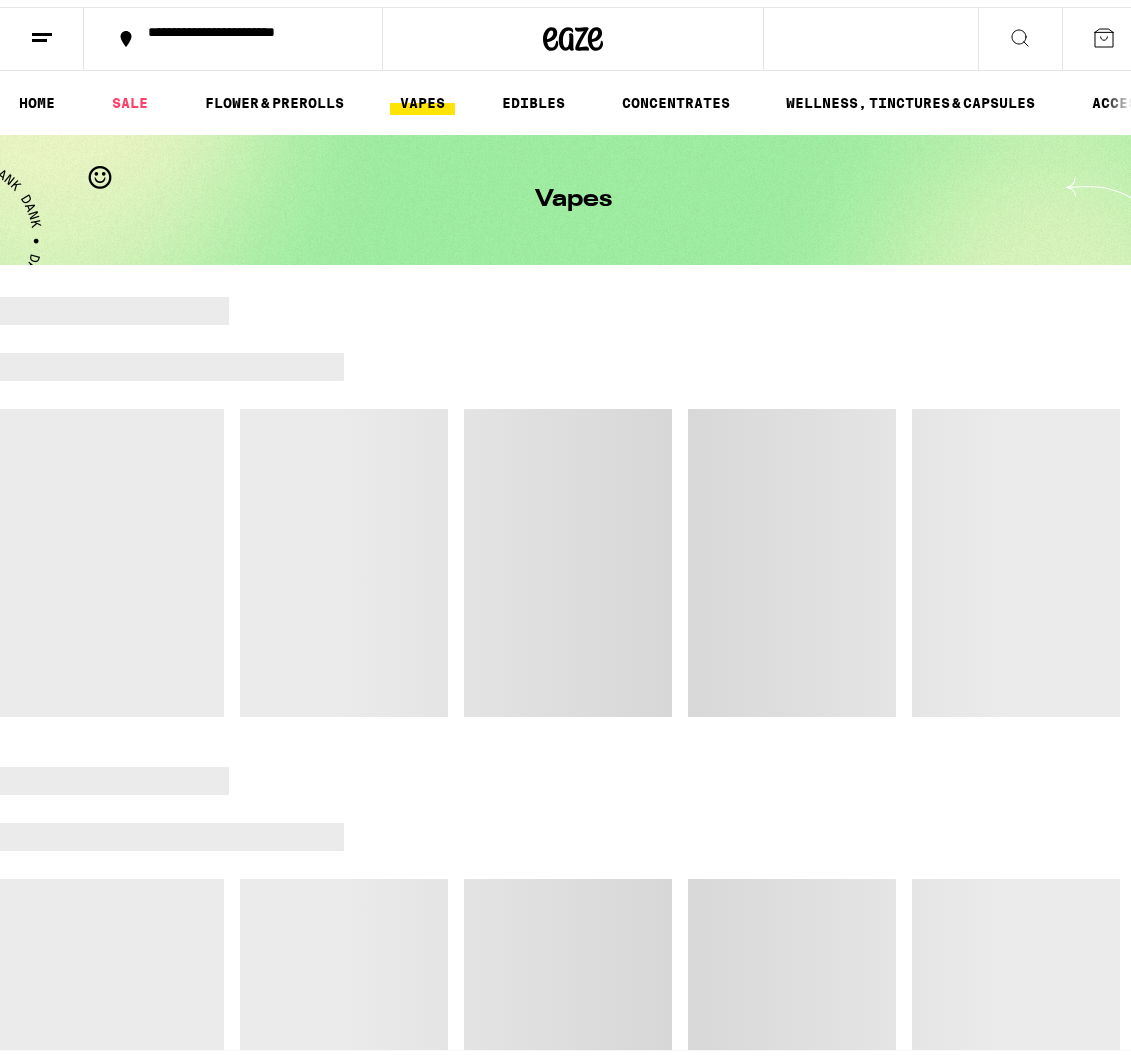 scroll, scrollTop: 0, scrollLeft: 0, axis: both 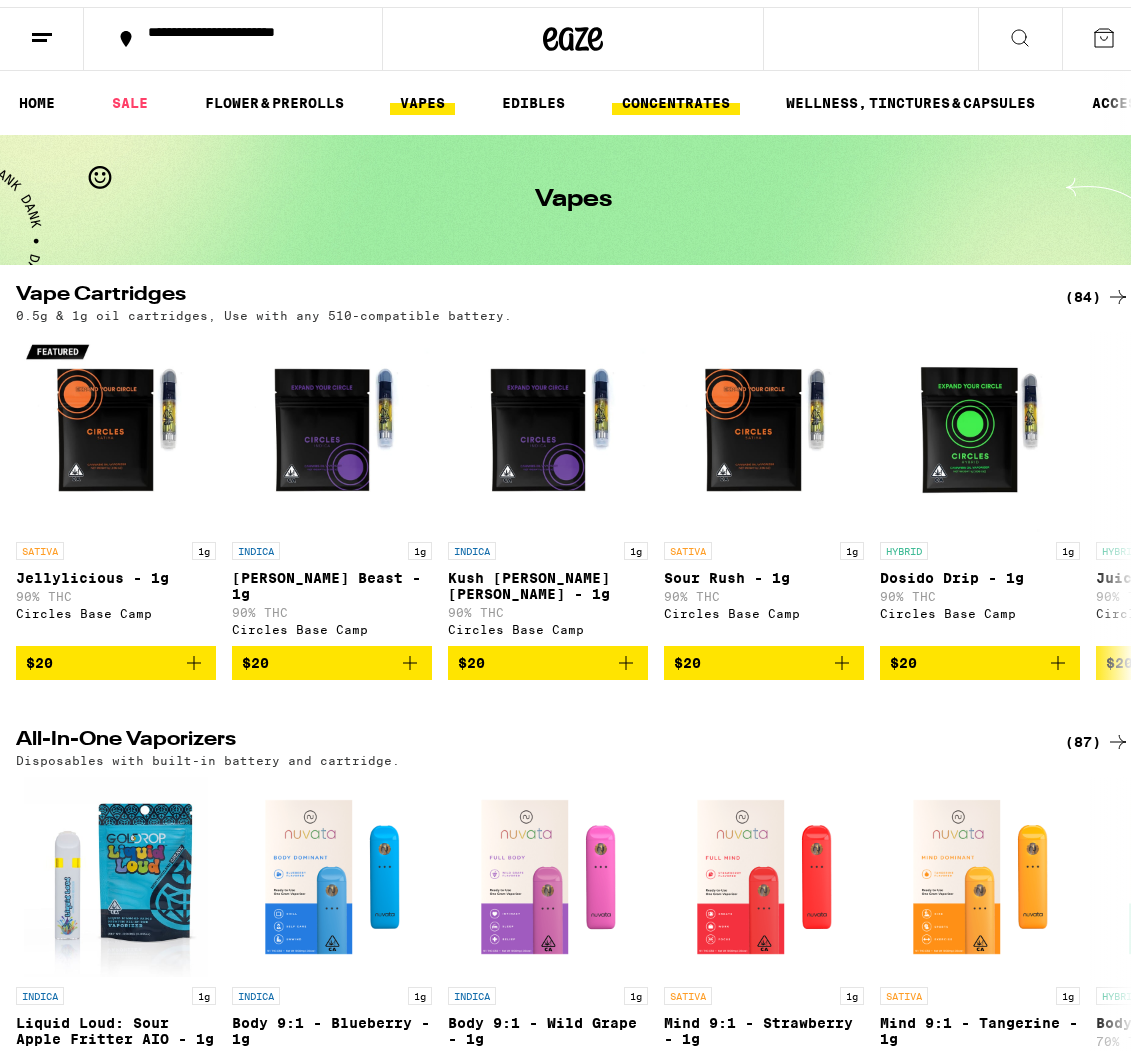 click on "CONCENTRATES" at bounding box center (676, 96) 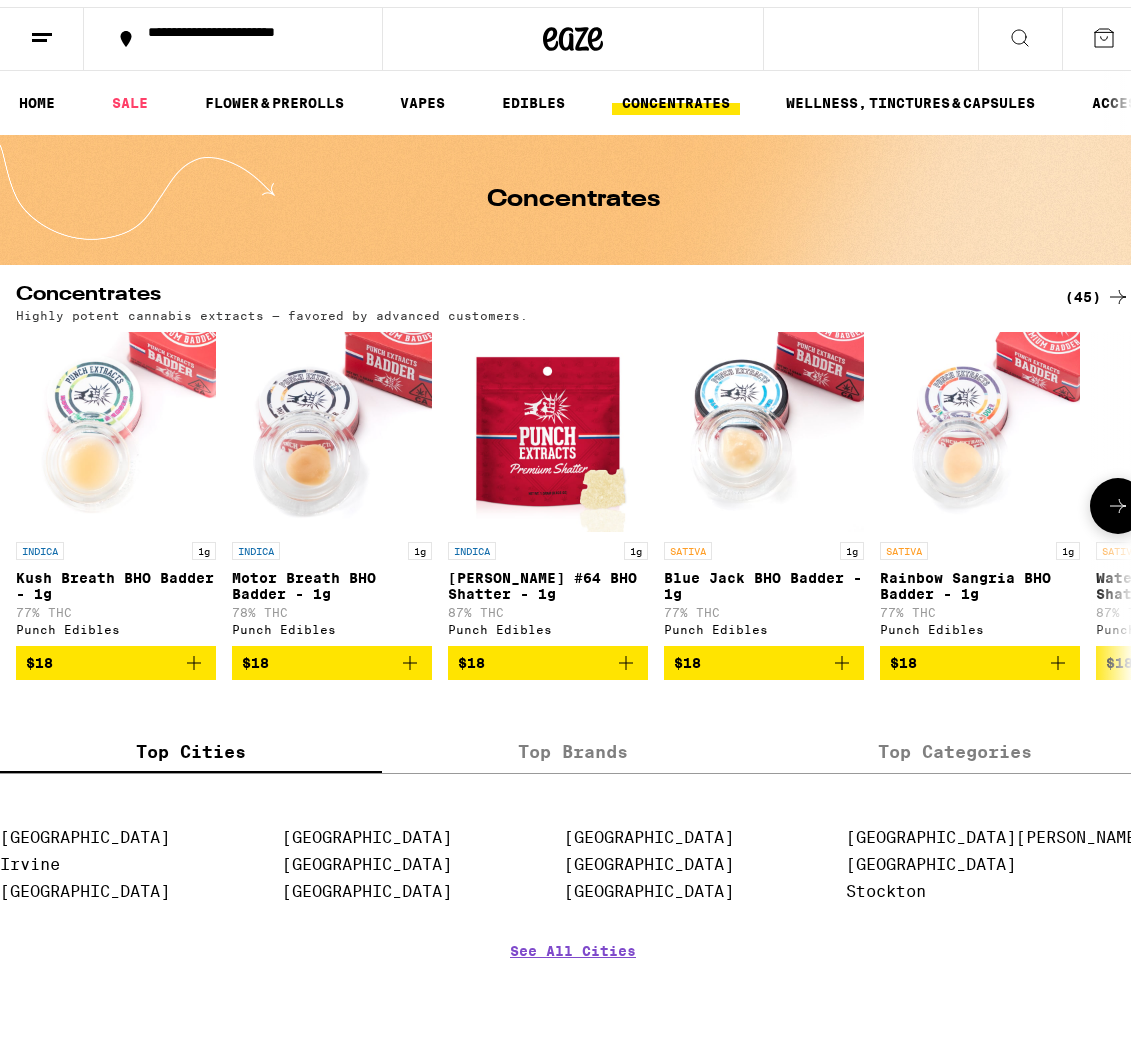scroll, scrollTop: 0, scrollLeft: 0, axis: both 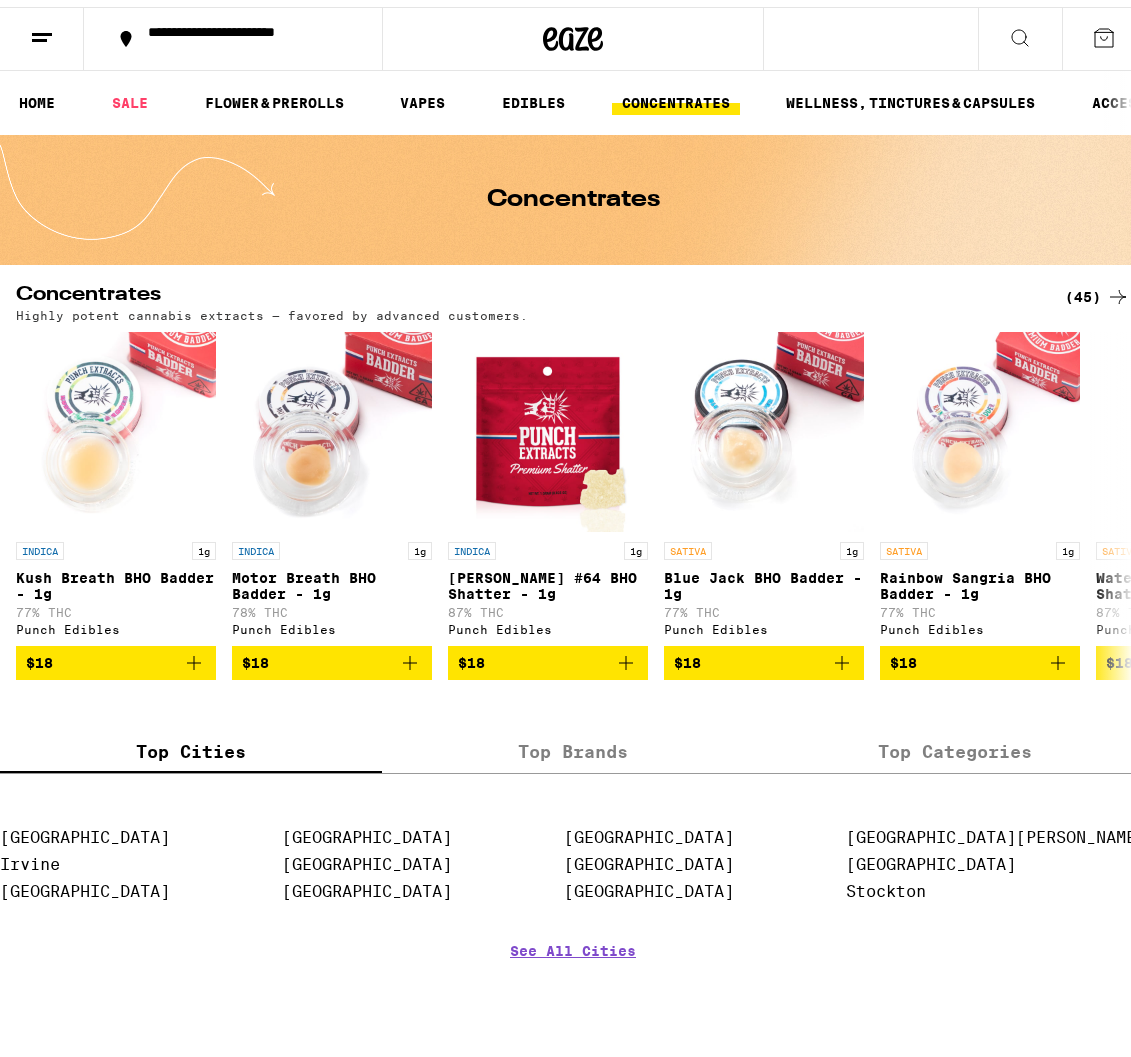 click on "(45)" at bounding box center (1097, 290) 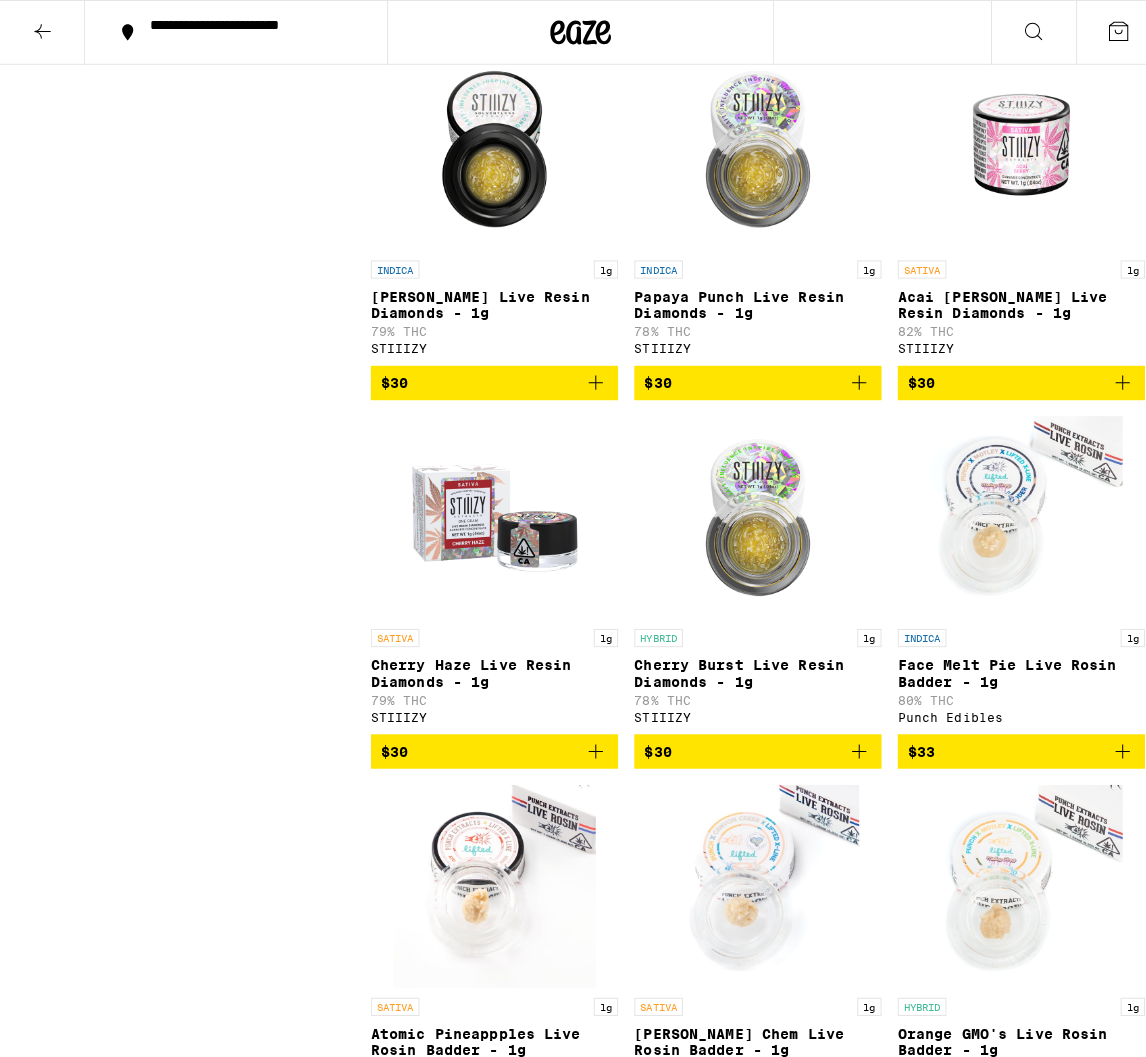 scroll, scrollTop: 4649, scrollLeft: 0, axis: vertical 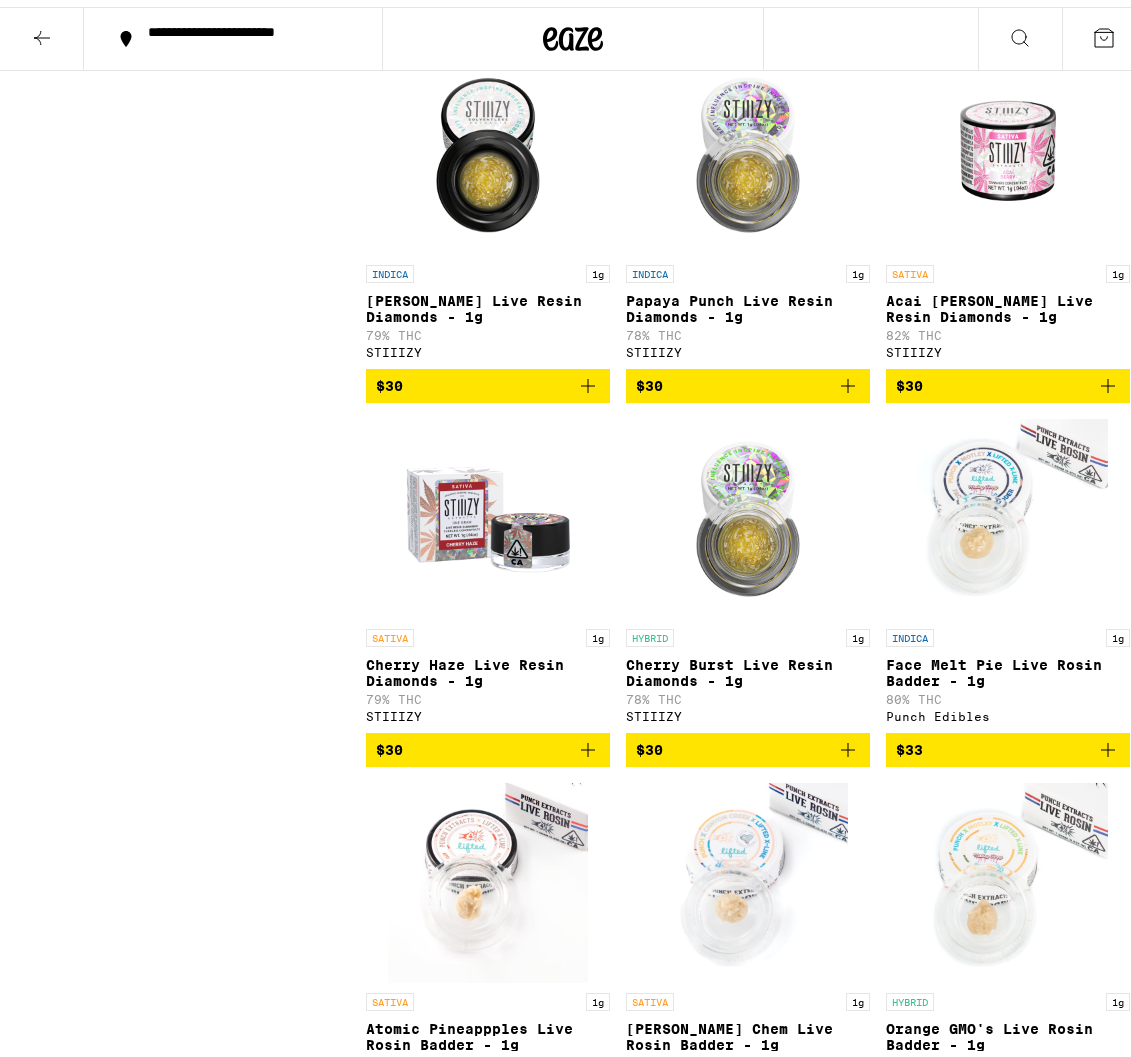 click at bounding box center [1008, 148] 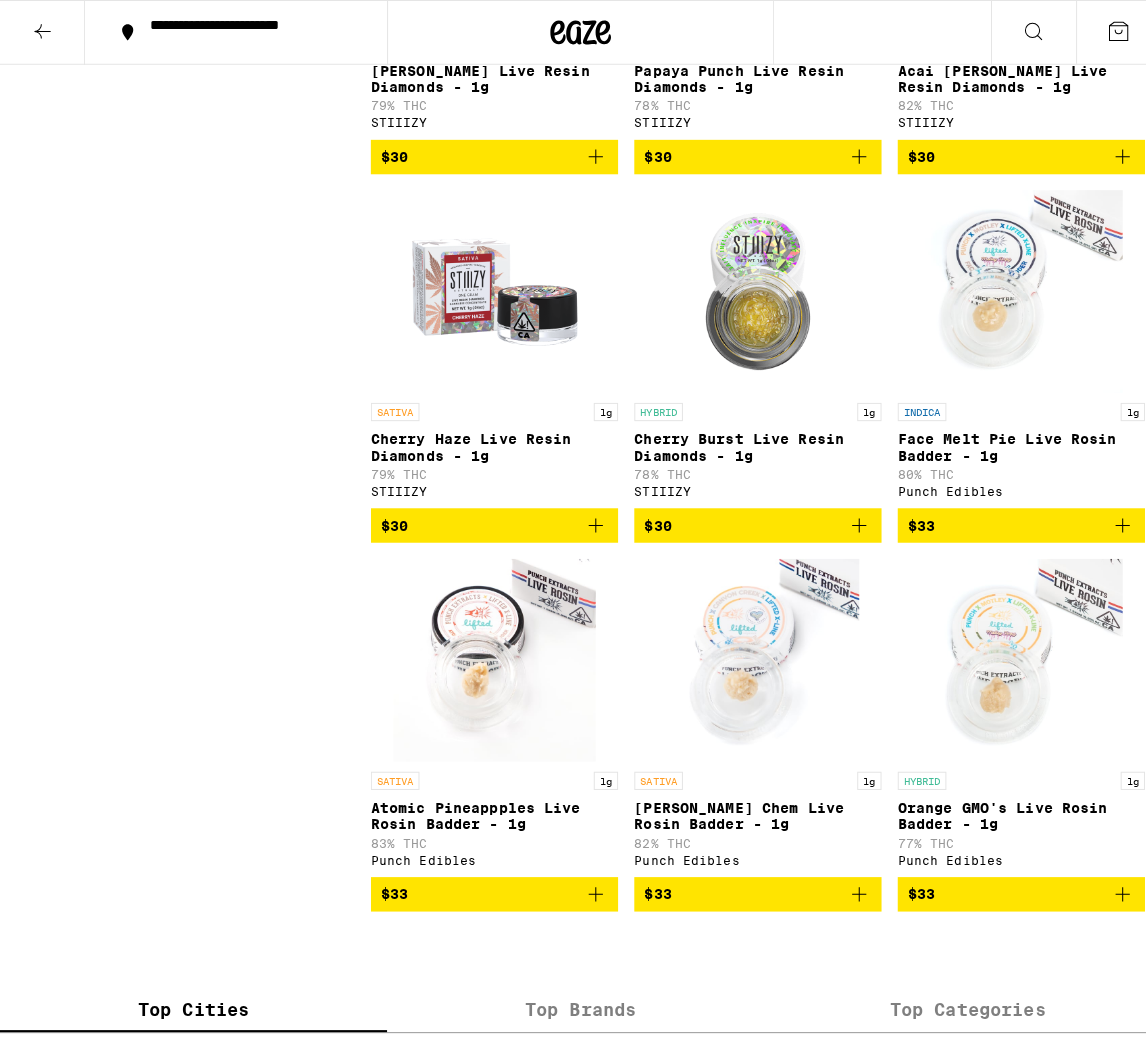 scroll, scrollTop: 4941, scrollLeft: 0, axis: vertical 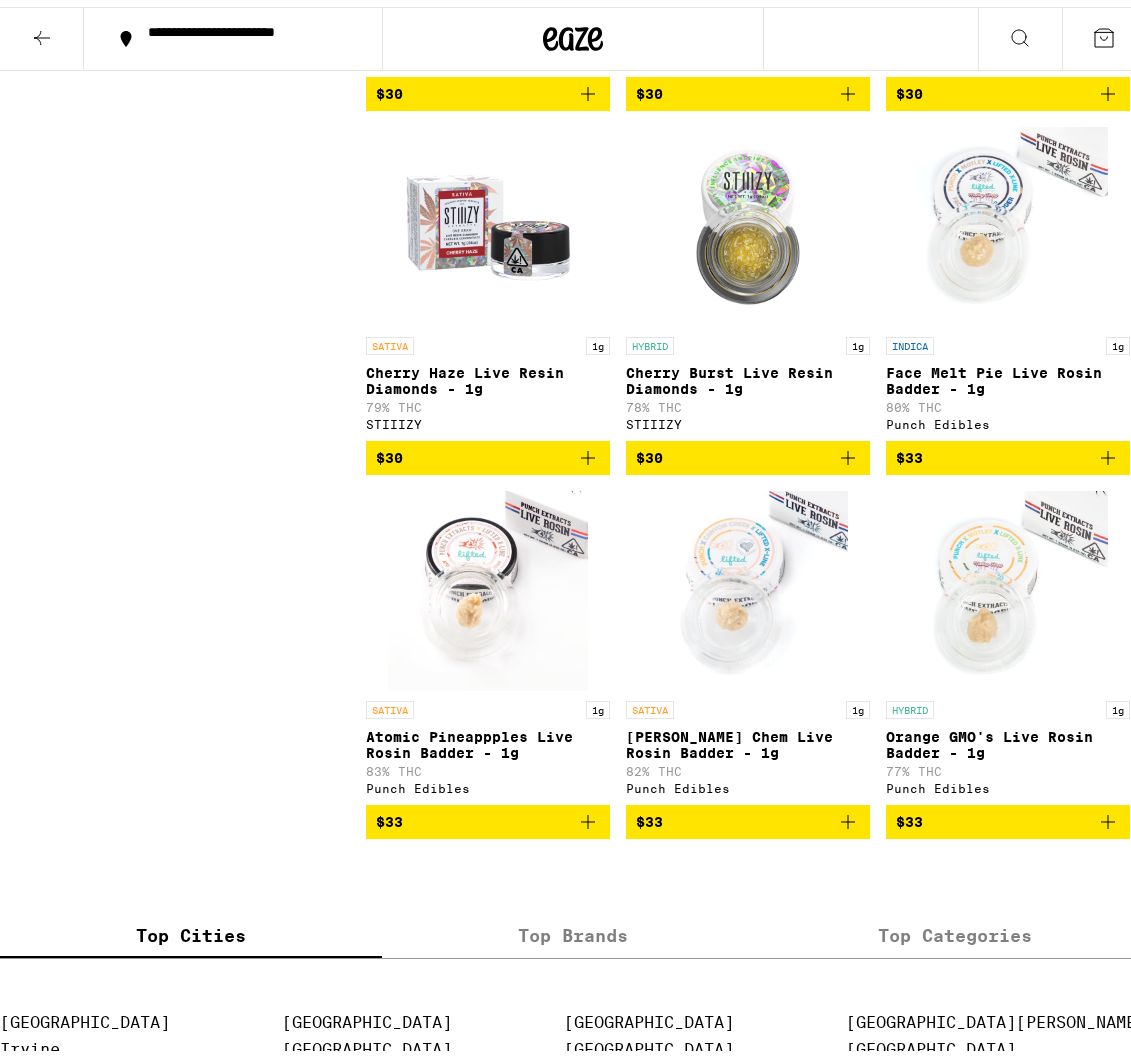 click at bounding box center [748, 220] 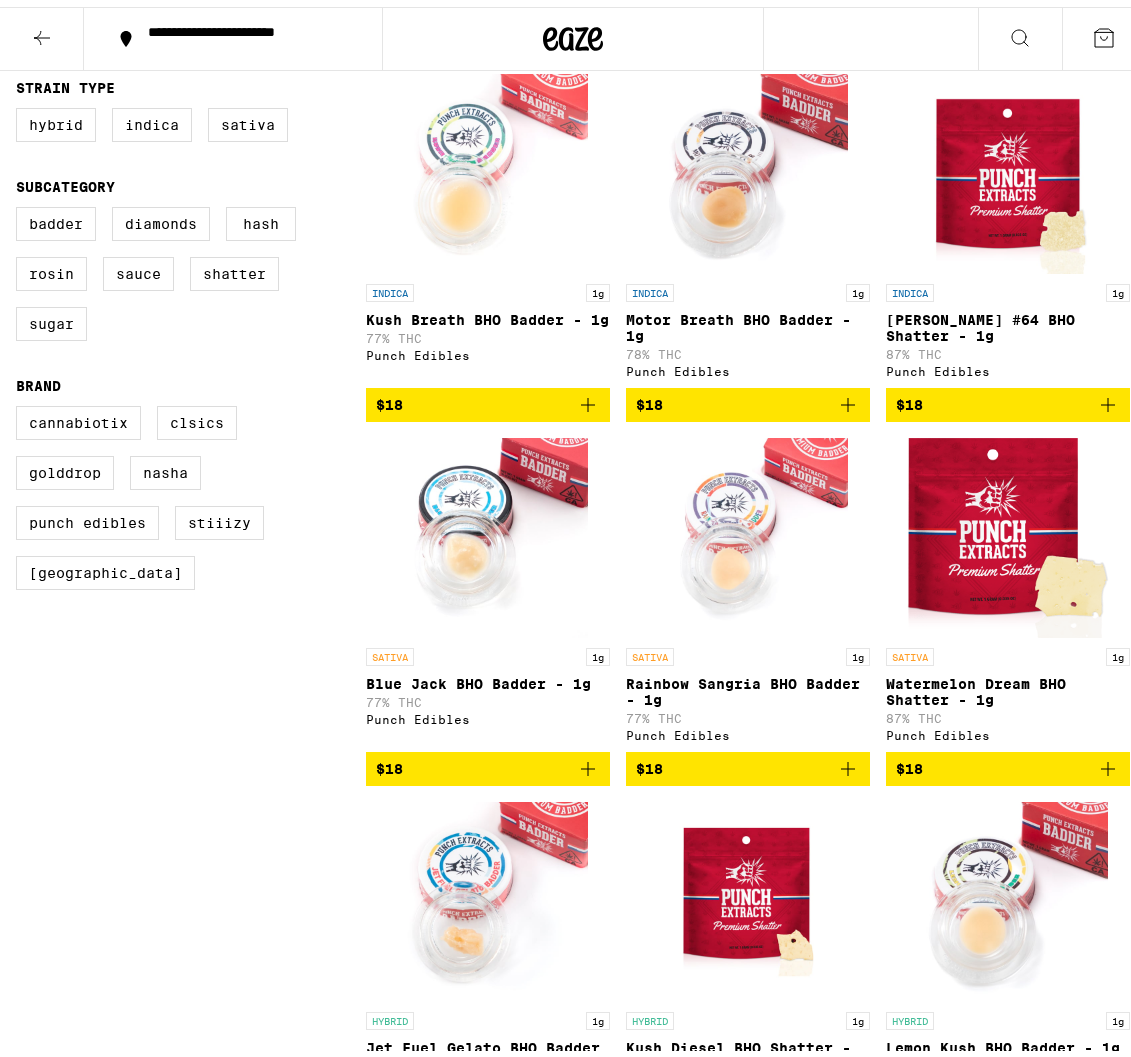 scroll, scrollTop: 758, scrollLeft: 0, axis: vertical 